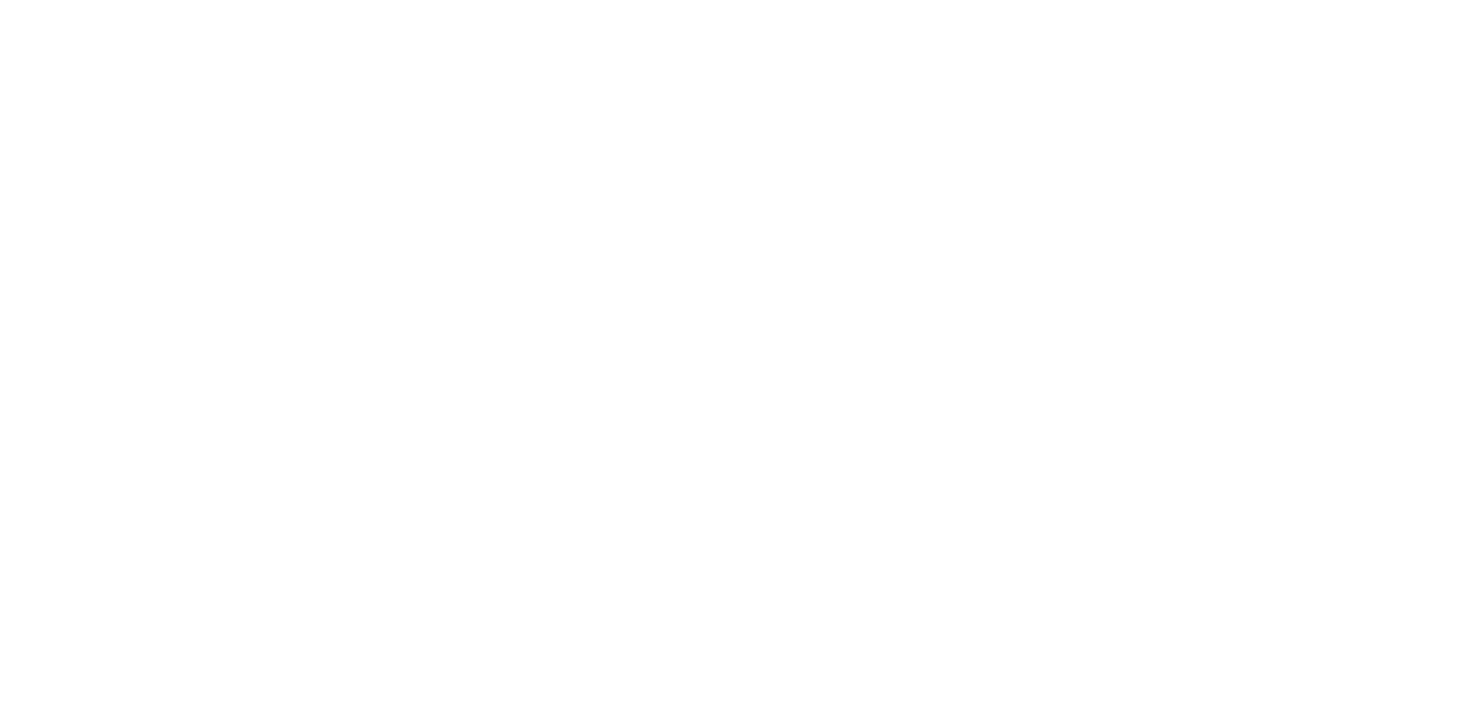 scroll, scrollTop: 0, scrollLeft: 0, axis: both 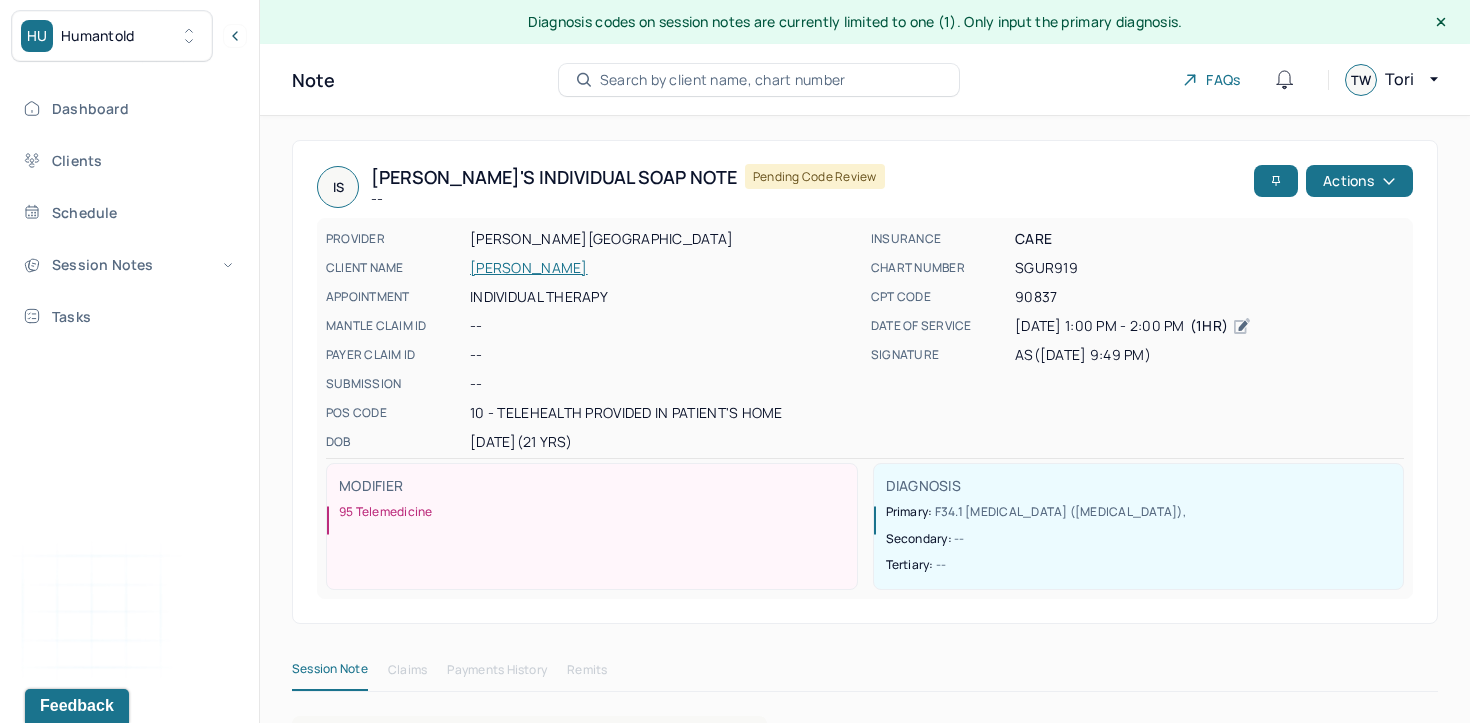 click on "Dashboard Clients Schedule Session Notes Tasks" at bounding box center [129, 212] 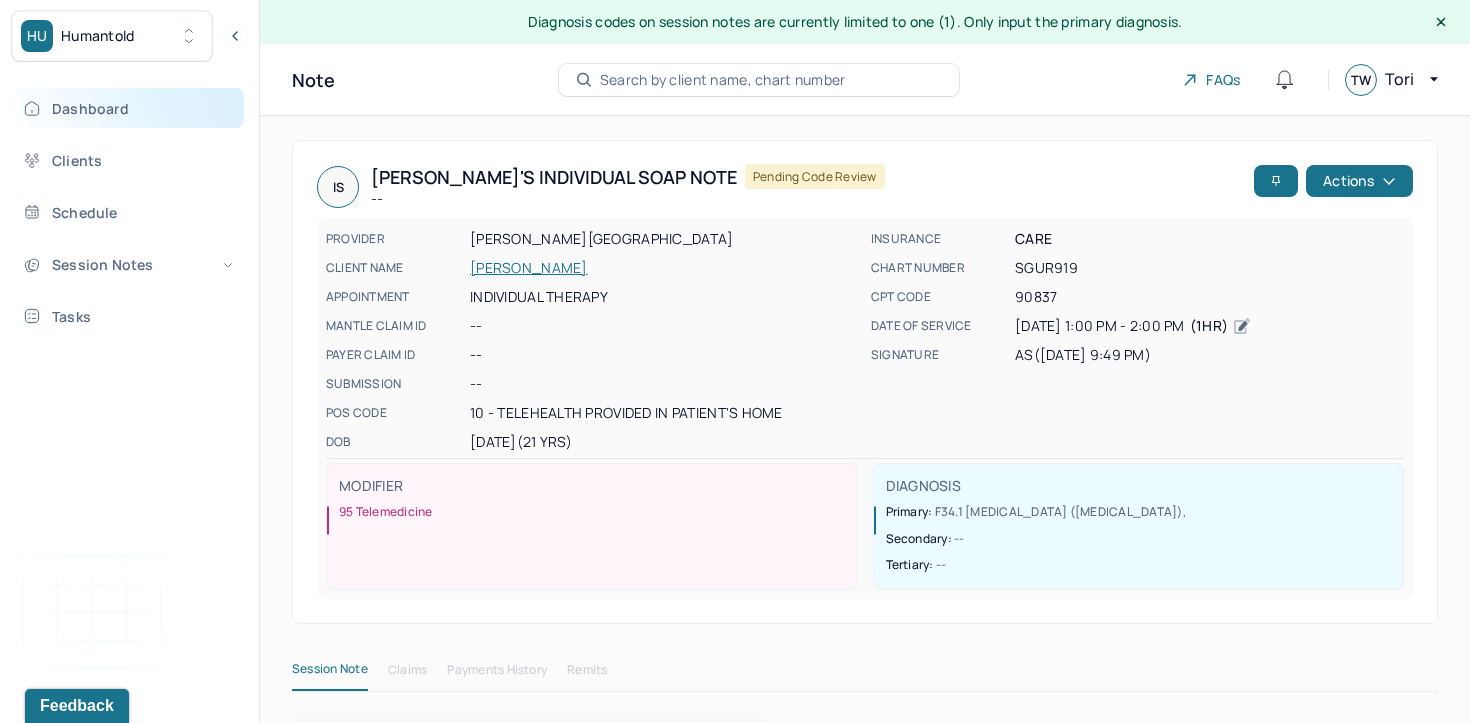 click on "Dashboard" at bounding box center (128, 108) 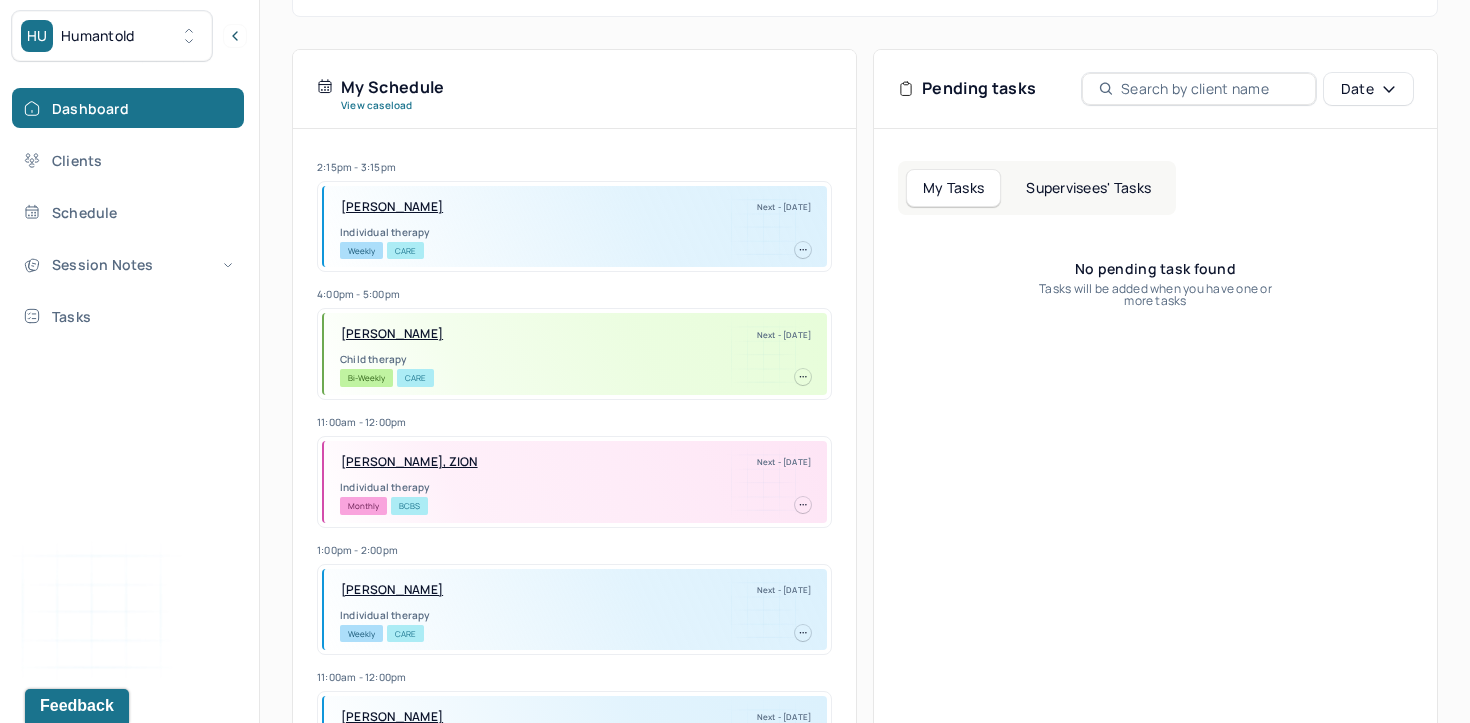 scroll, scrollTop: 486, scrollLeft: 0, axis: vertical 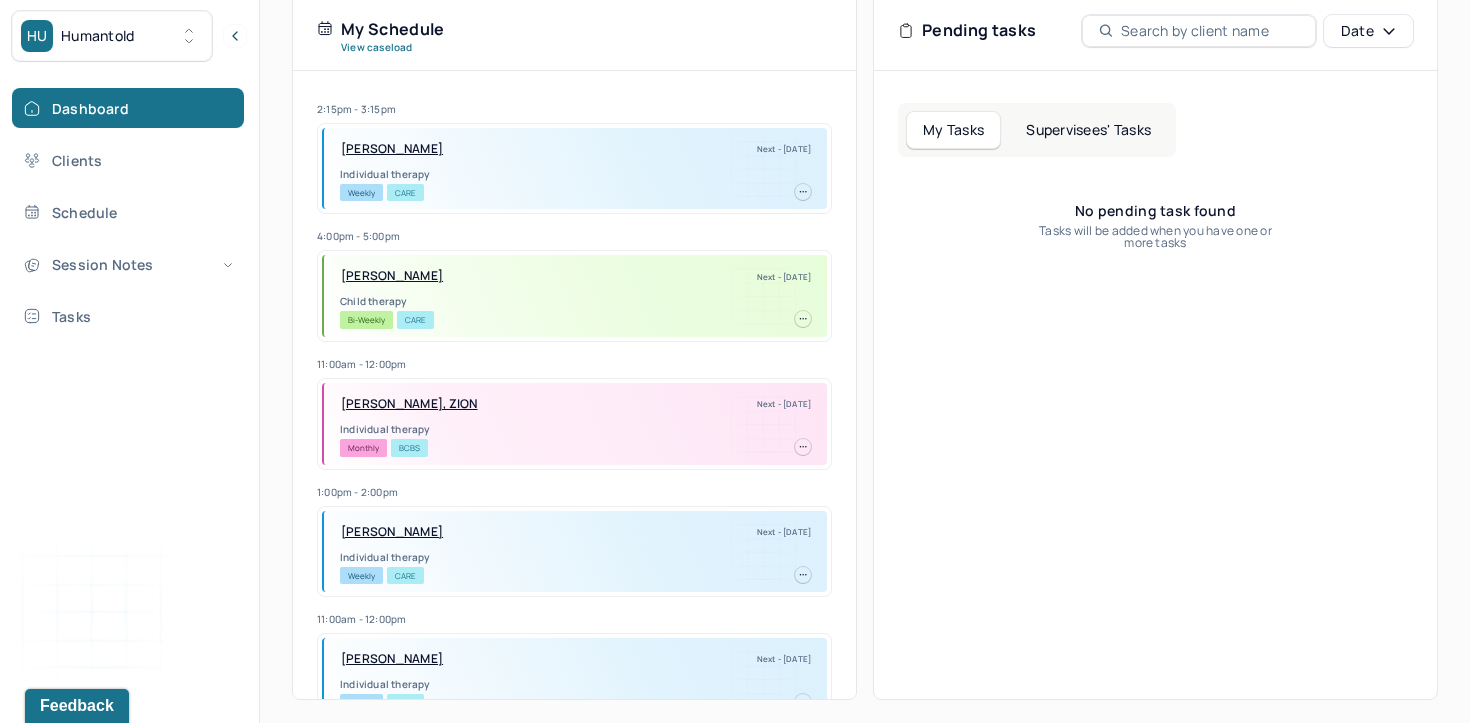 click on "[PERSON_NAME]" at bounding box center (392, 149) 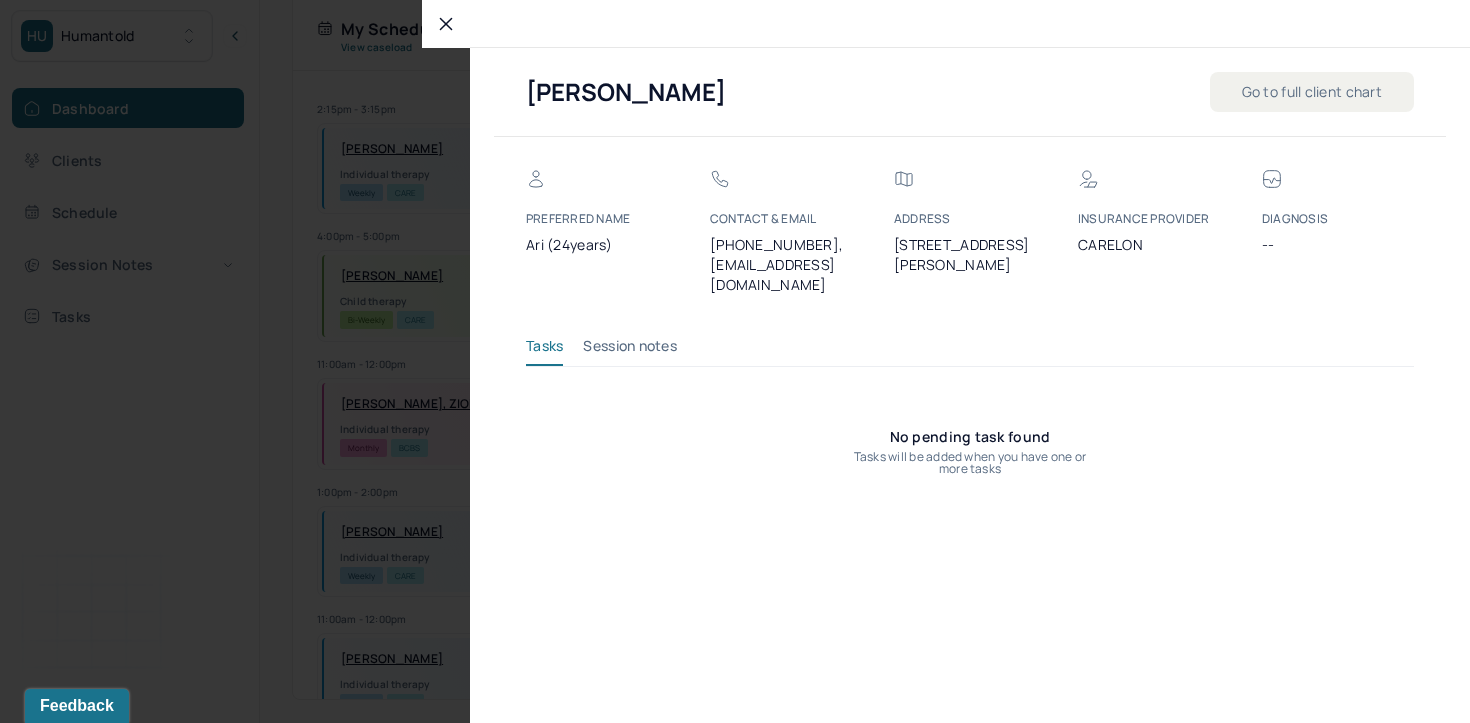 click on "Session notes" at bounding box center (630, 350) 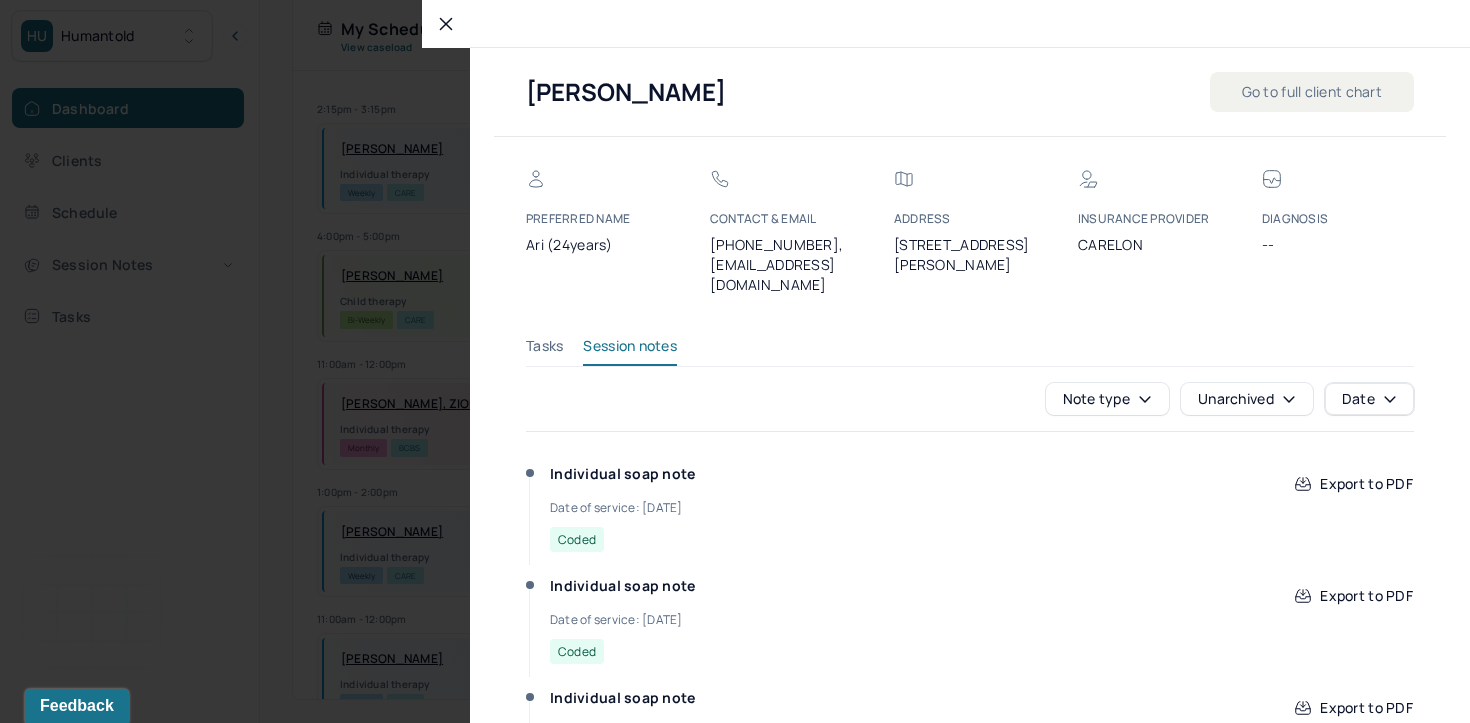 click at bounding box center [735, 361] 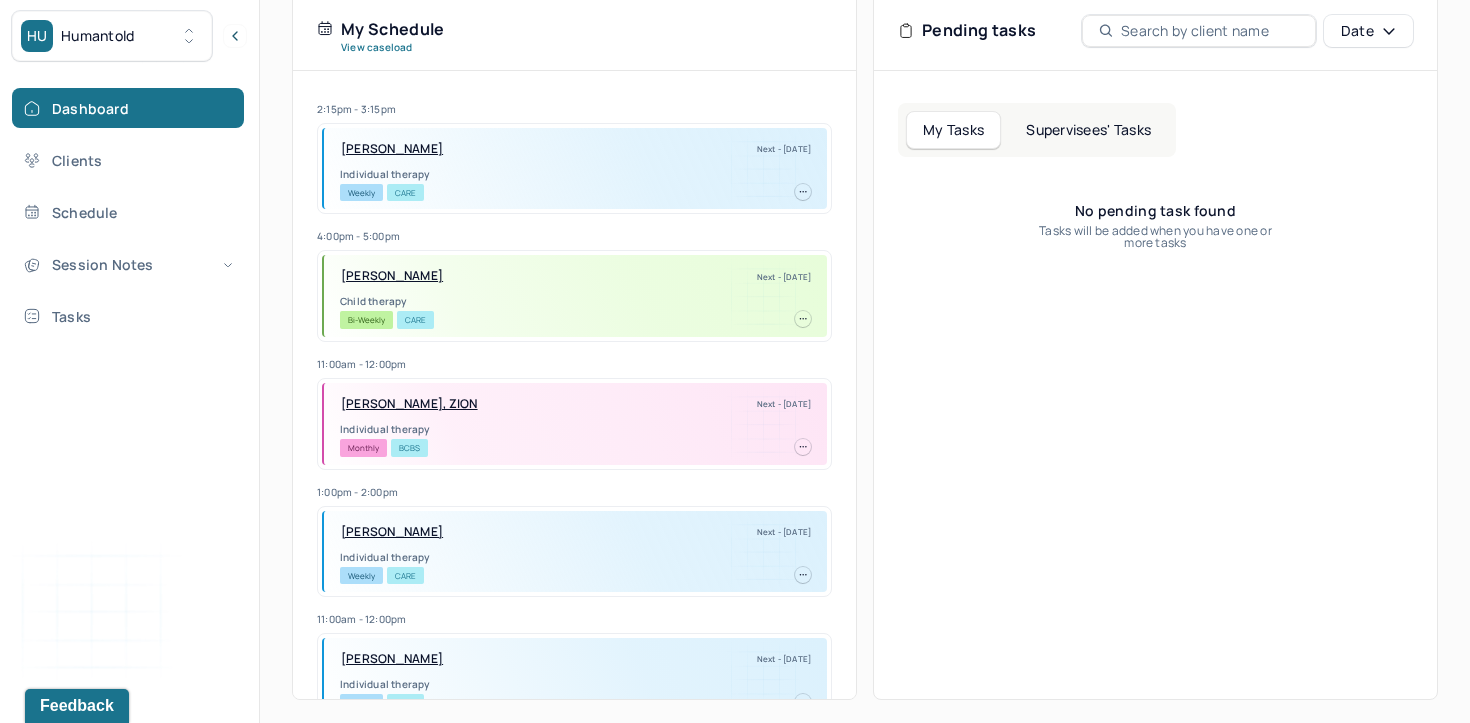 click on "[PERSON_NAME]   Next - [DATE]" at bounding box center [575, 149] 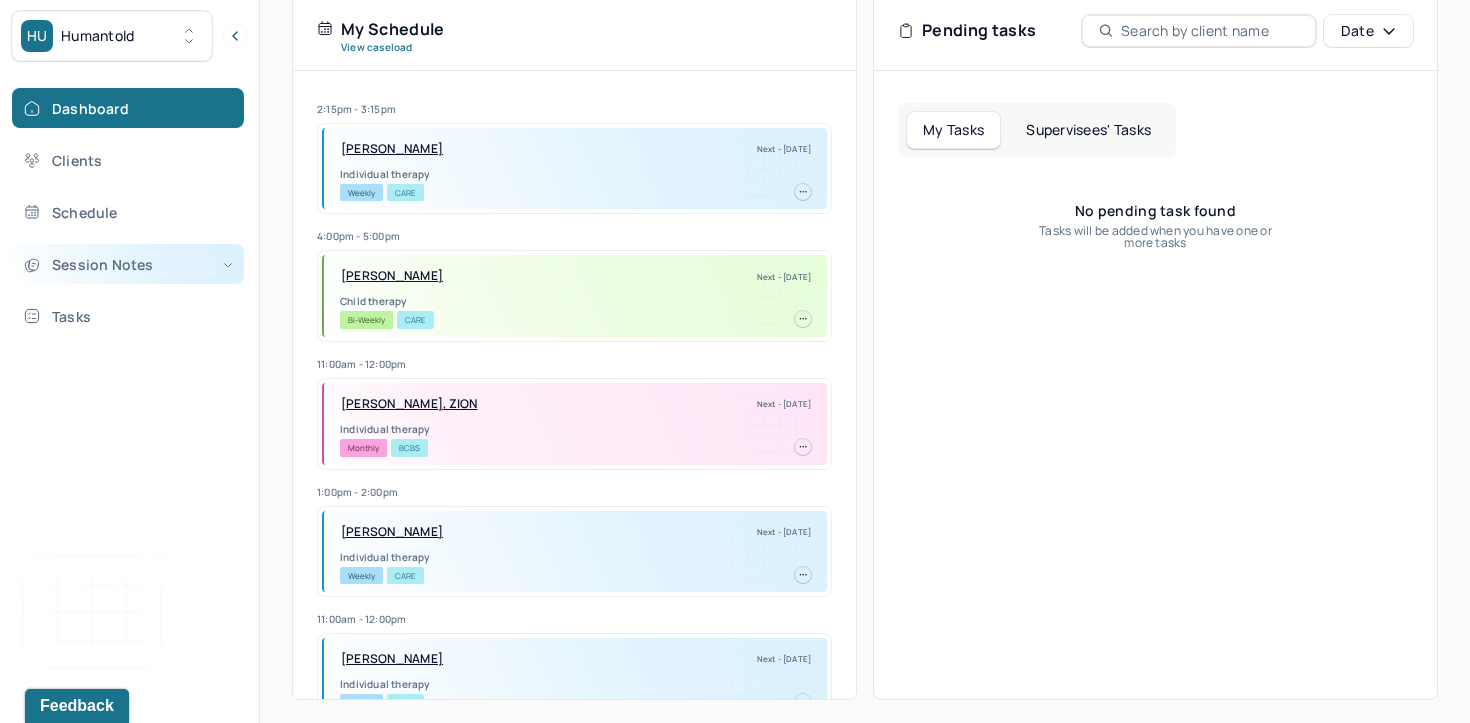 click on "Session Notes" at bounding box center [128, 264] 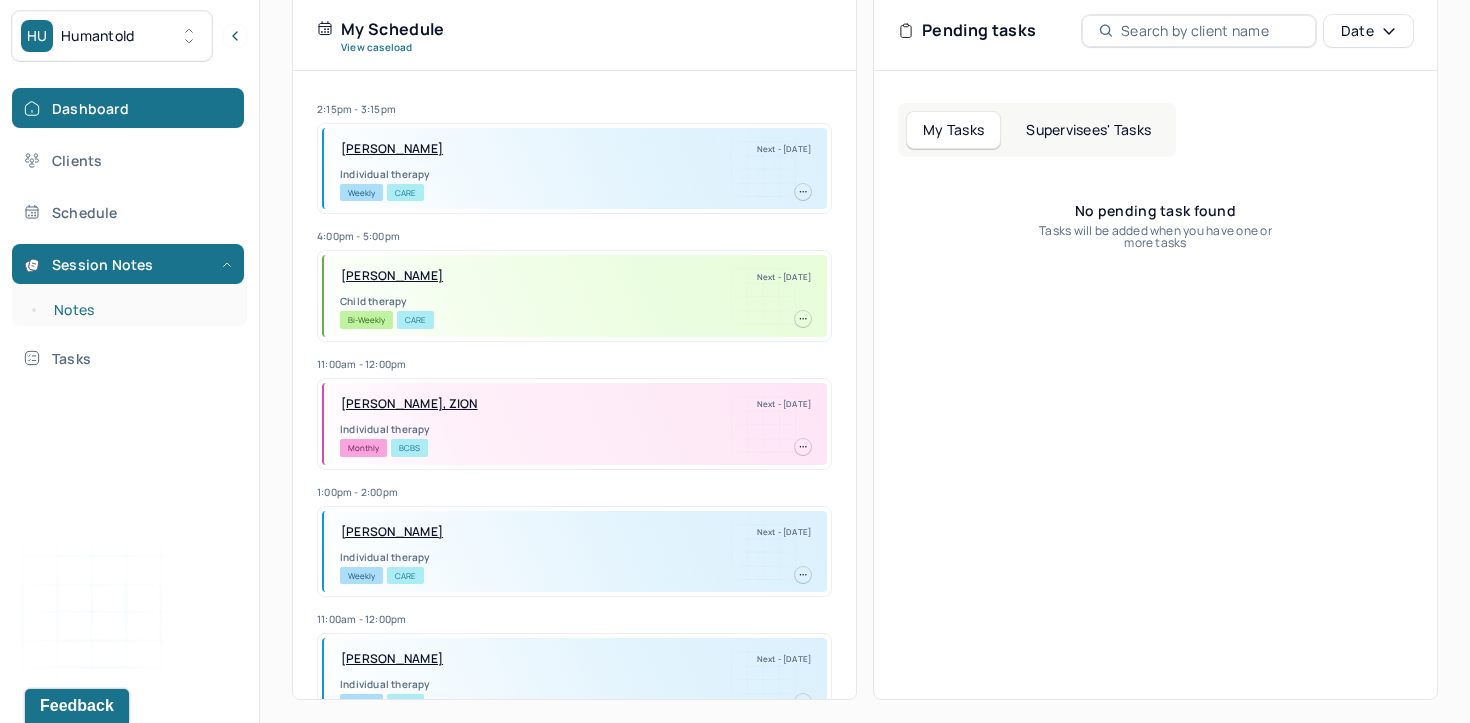 click on "Notes" at bounding box center (139, 310) 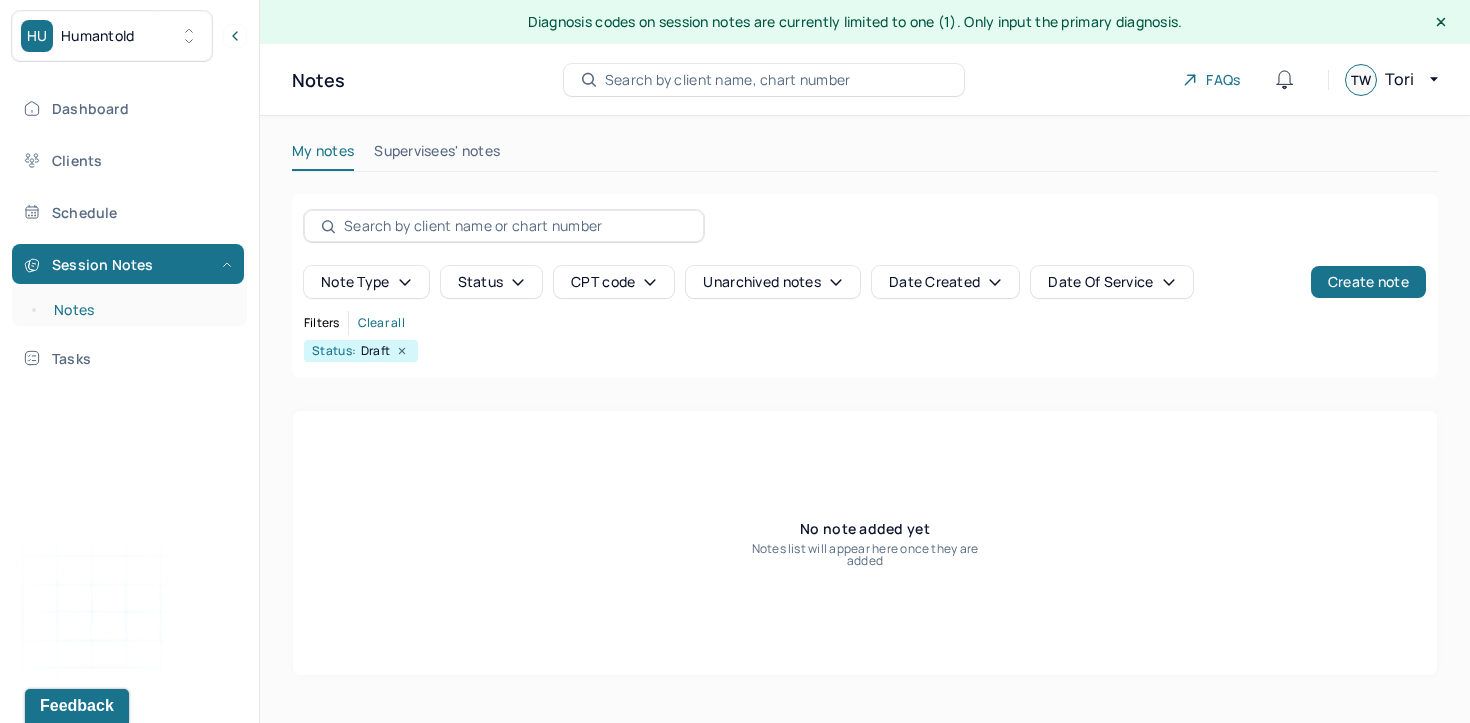 scroll, scrollTop: 0, scrollLeft: 0, axis: both 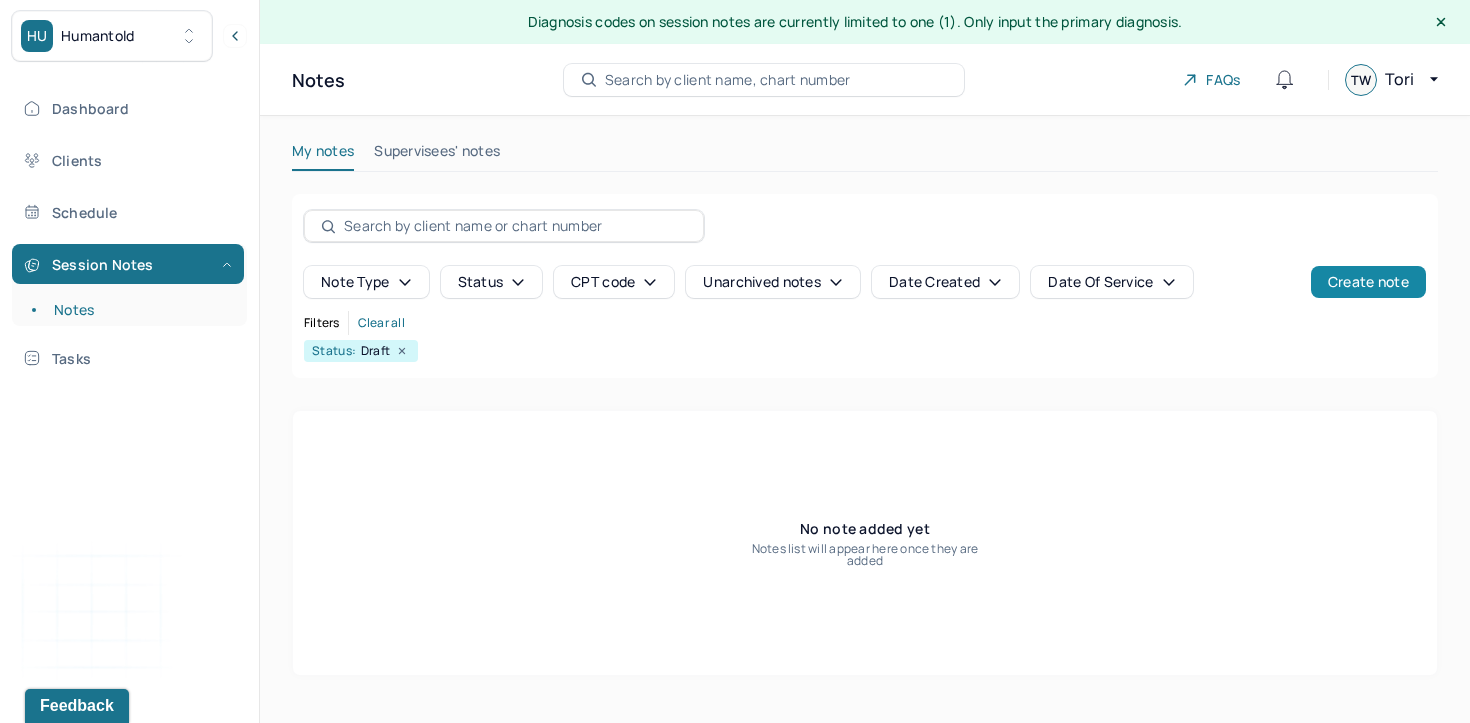 click on "Create note" at bounding box center [1368, 282] 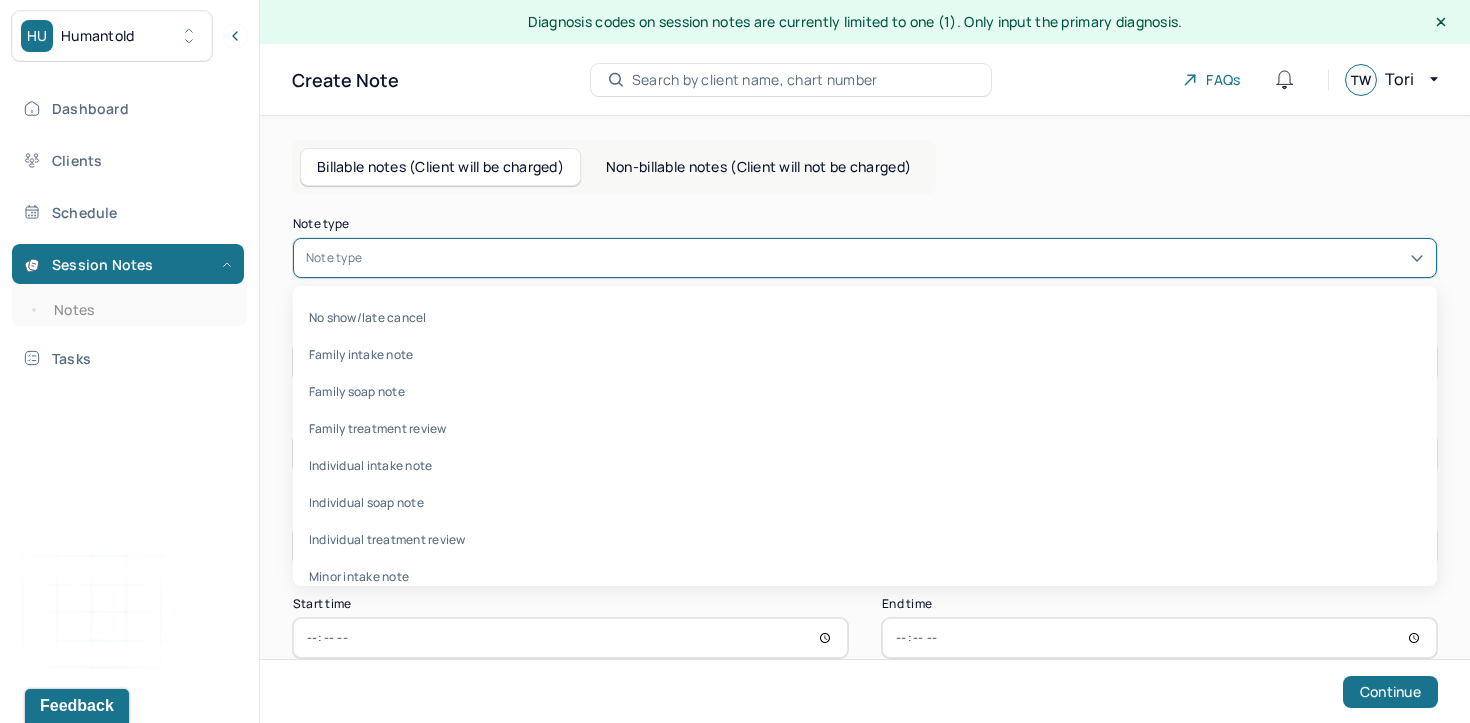 click at bounding box center (895, 258) 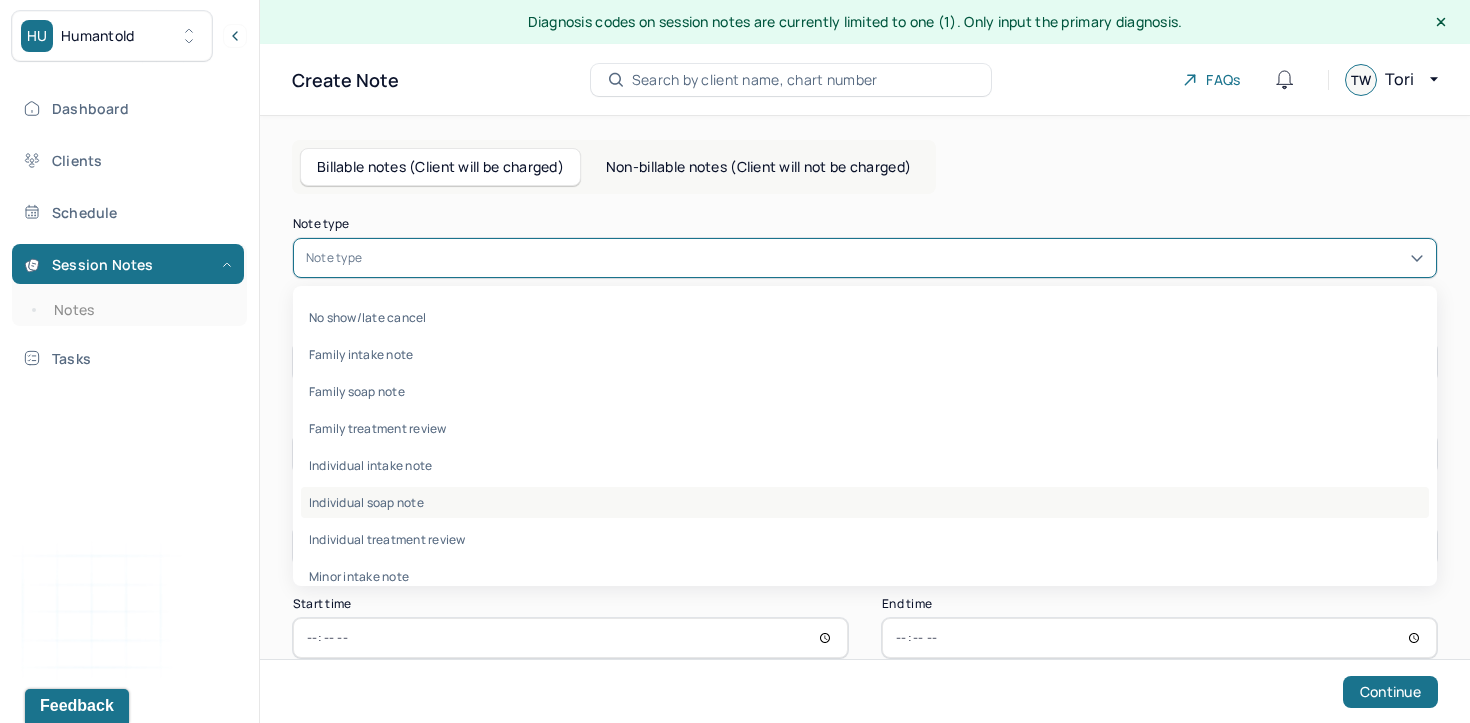 click on "Individual soap note" at bounding box center [865, 502] 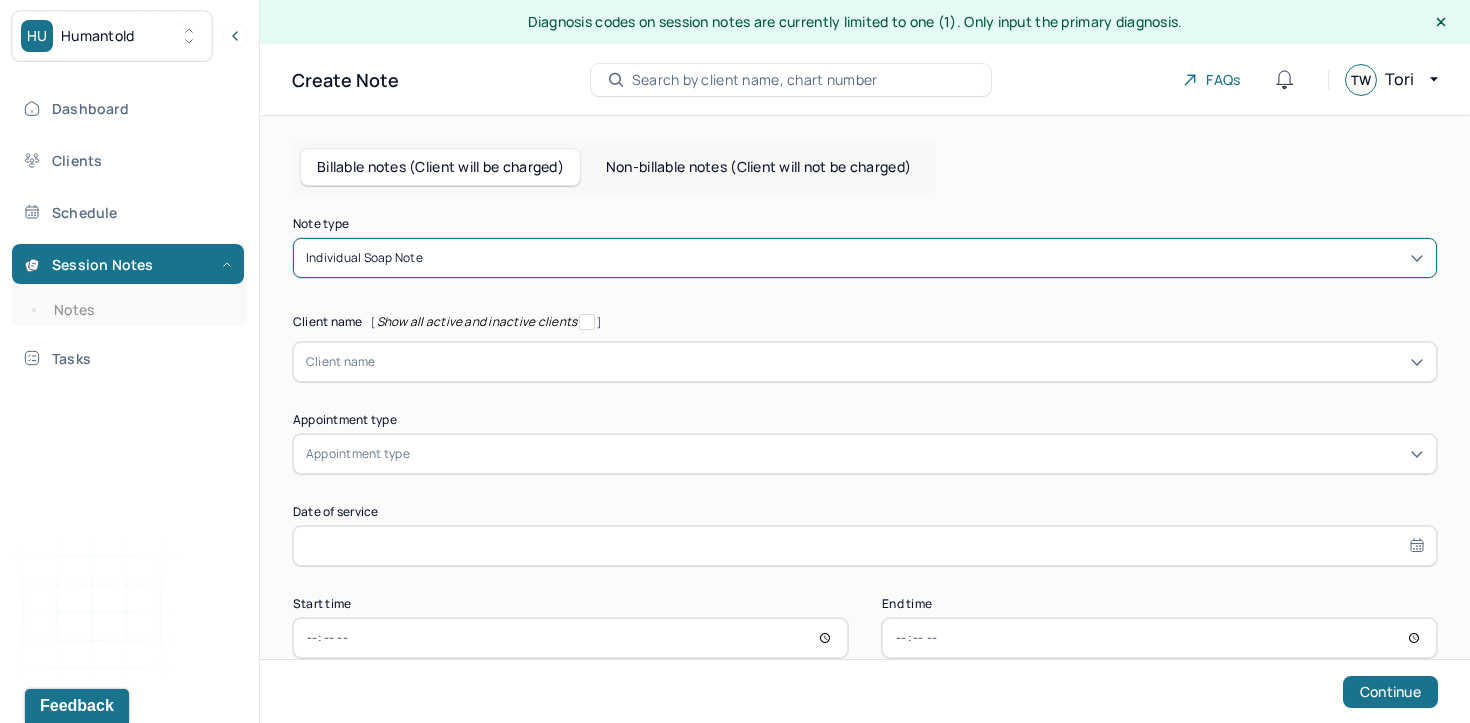 click at bounding box center [900, 362] 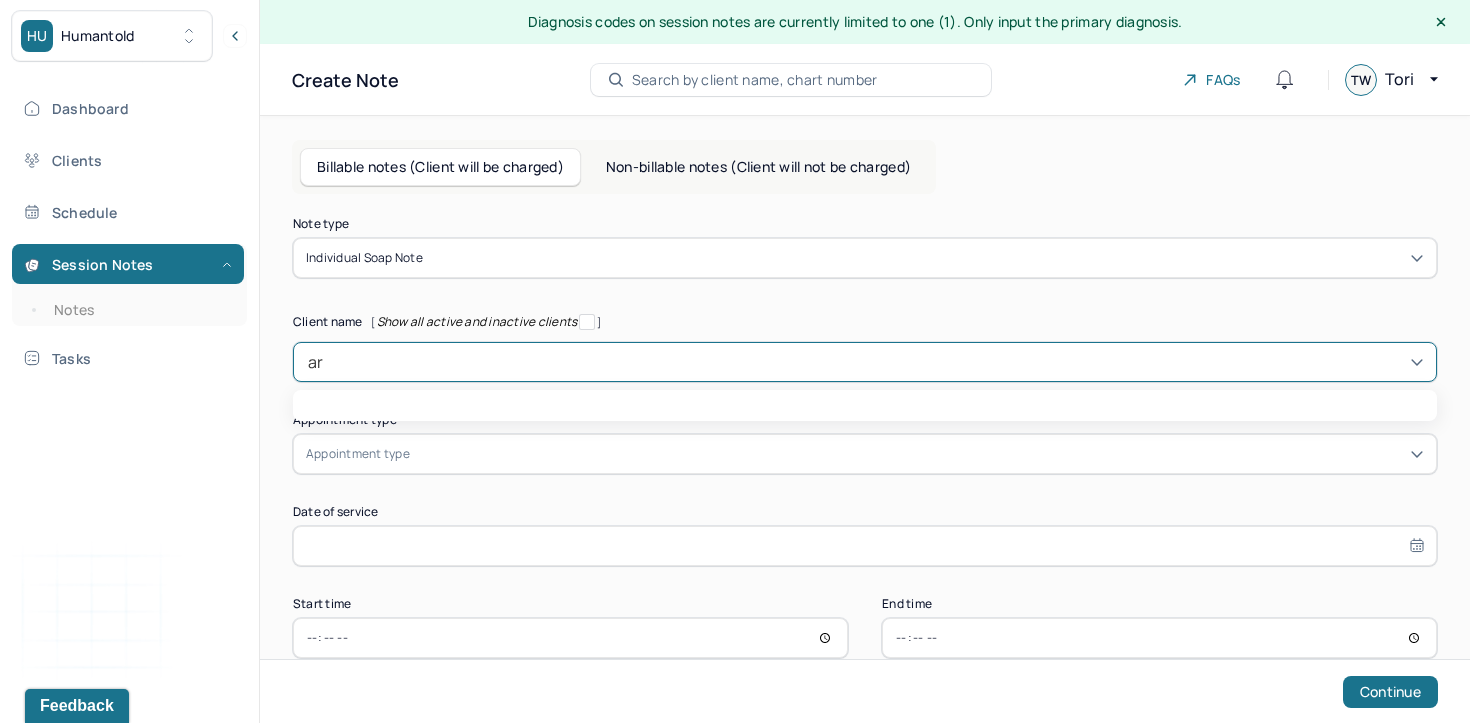 type on "ari" 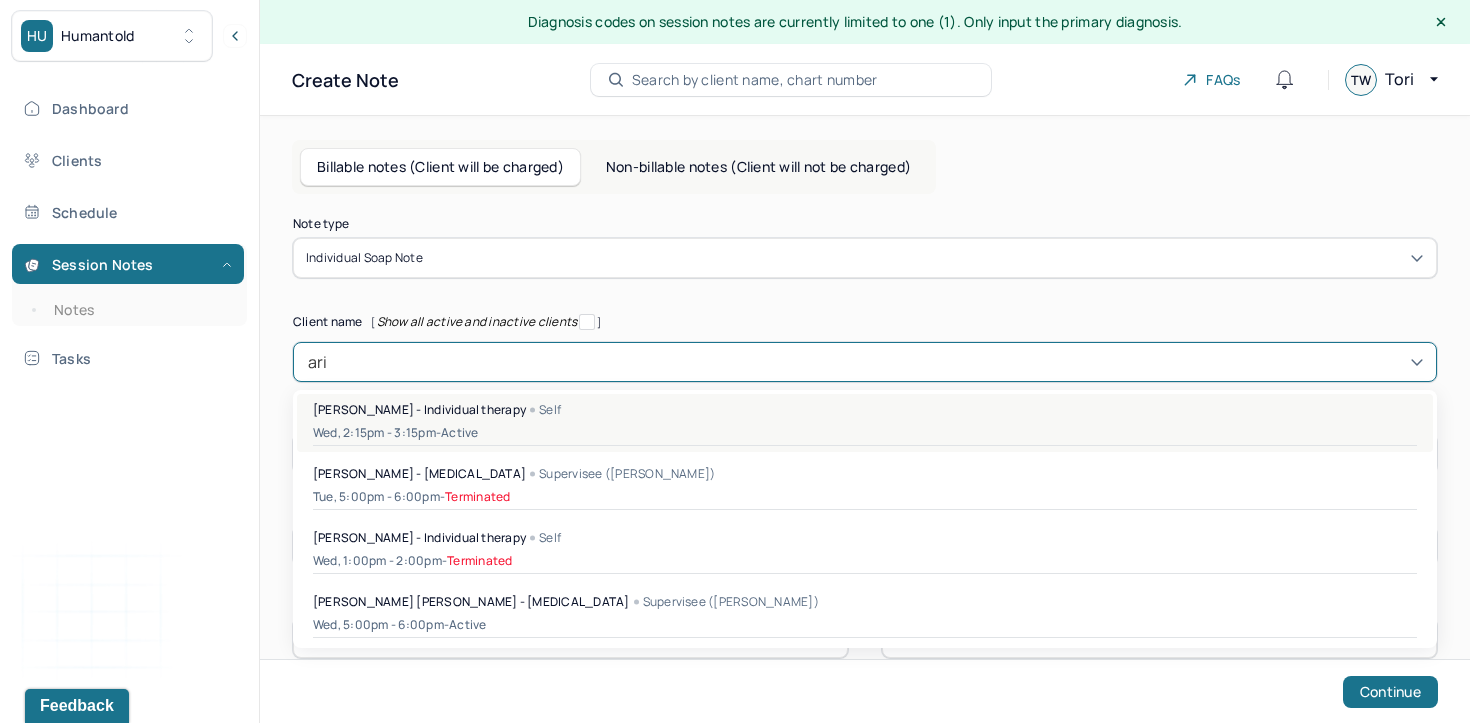 click on "[PERSON_NAME] - Individual therapy" at bounding box center (419, 409) 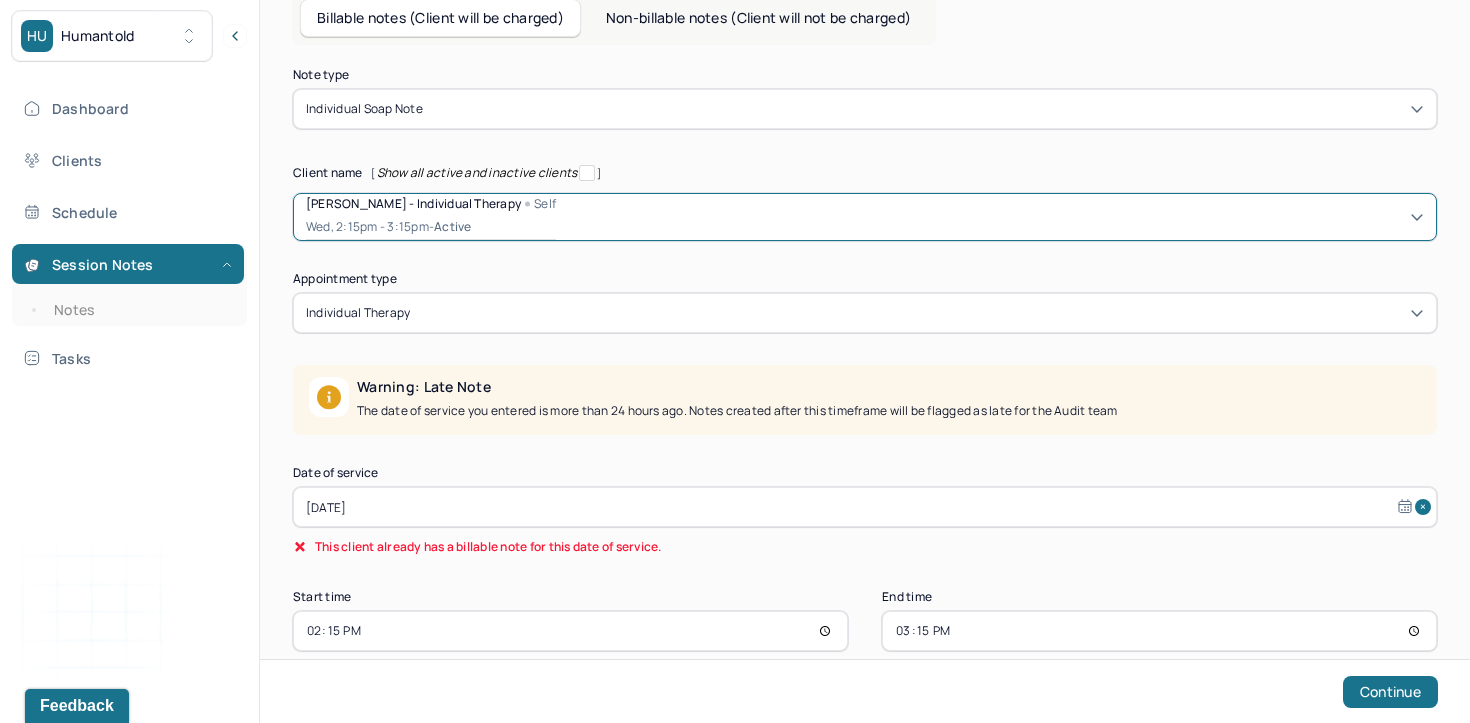 scroll, scrollTop: 151, scrollLeft: 0, axis: vertical 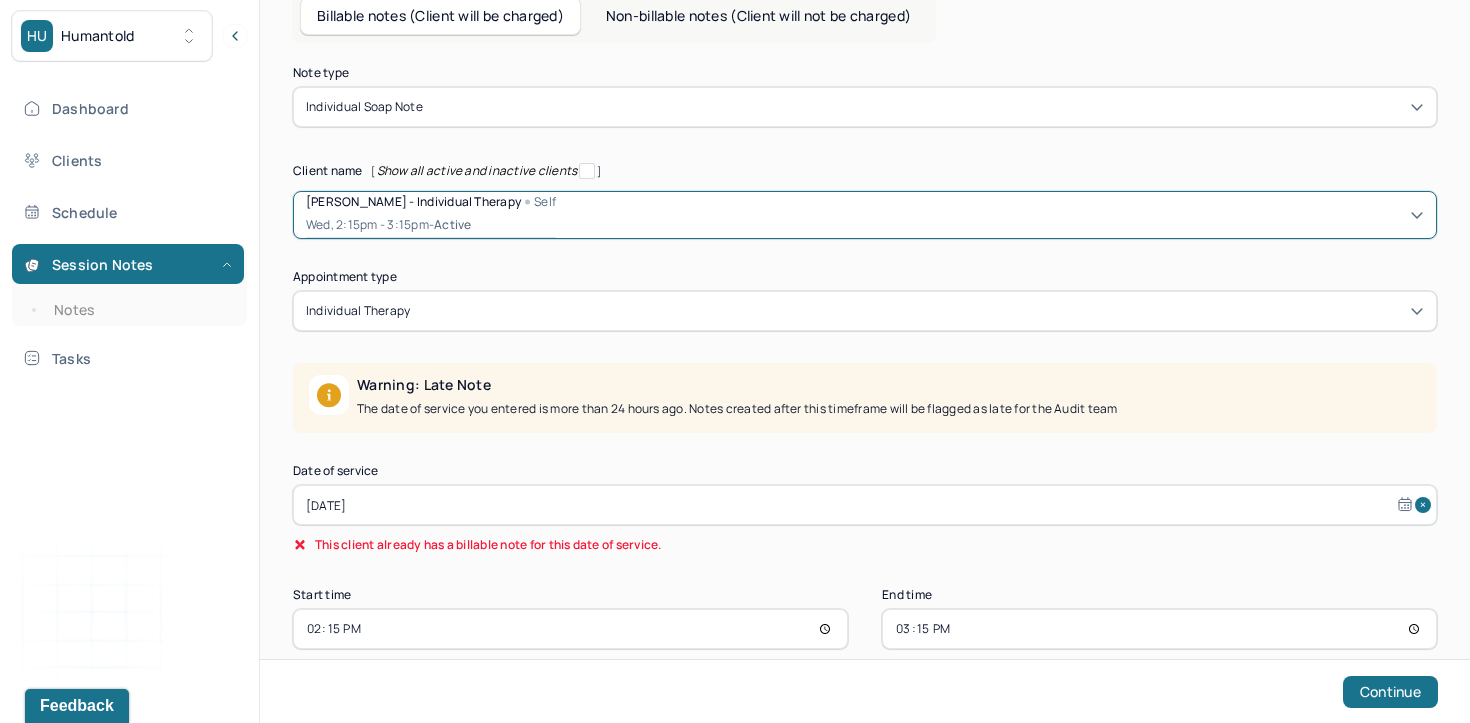 click on "[DATE]" at bounding box center [865, 505] 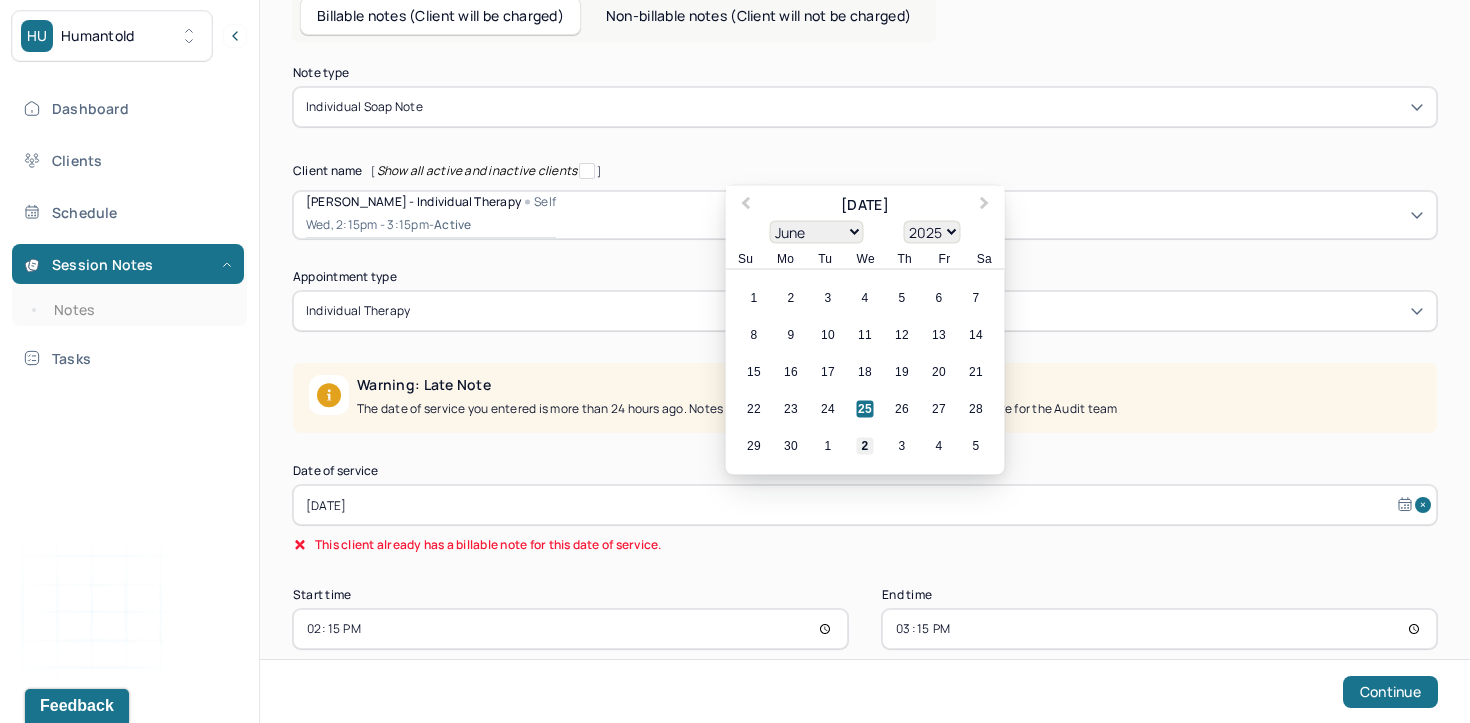 click on "2" at bounding box center [865, 446] 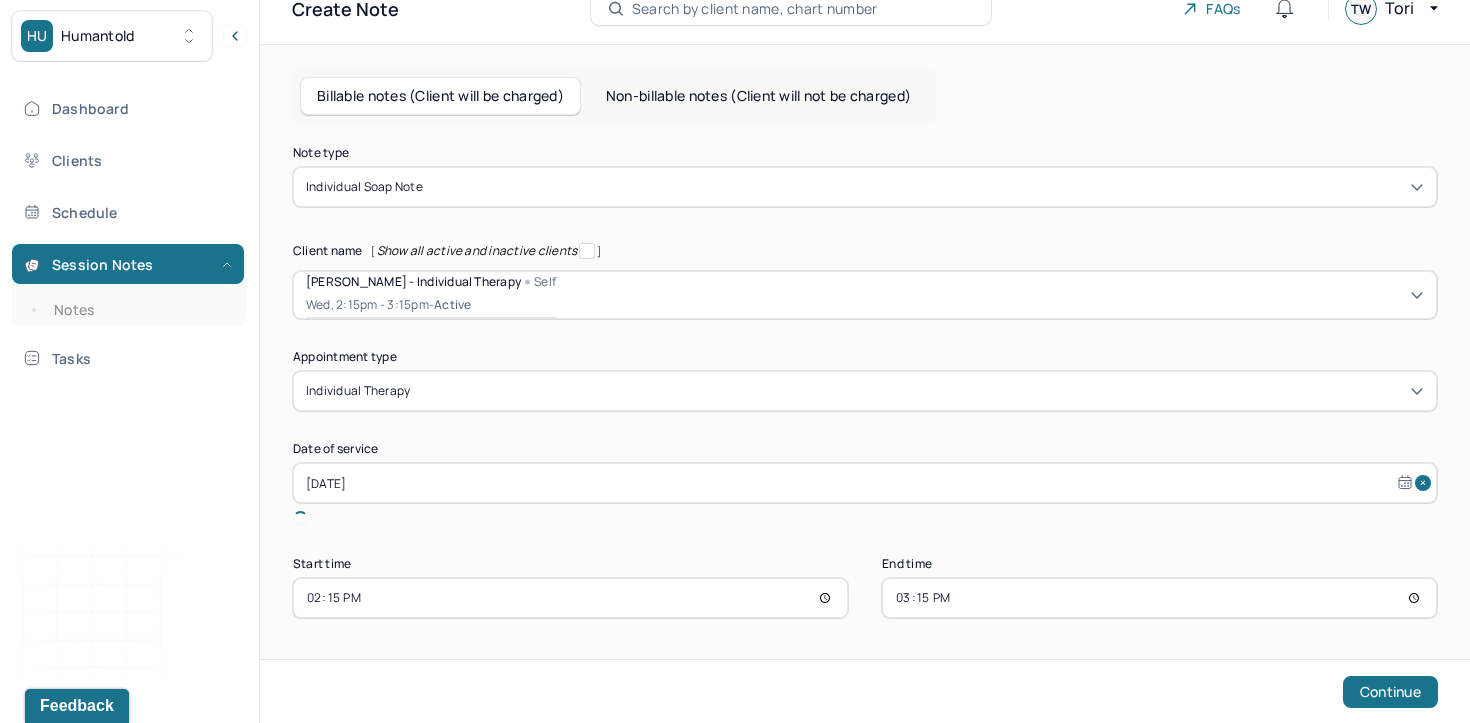 scroll, scrollTop: 48, scrollLeft: 0, axis: vertical 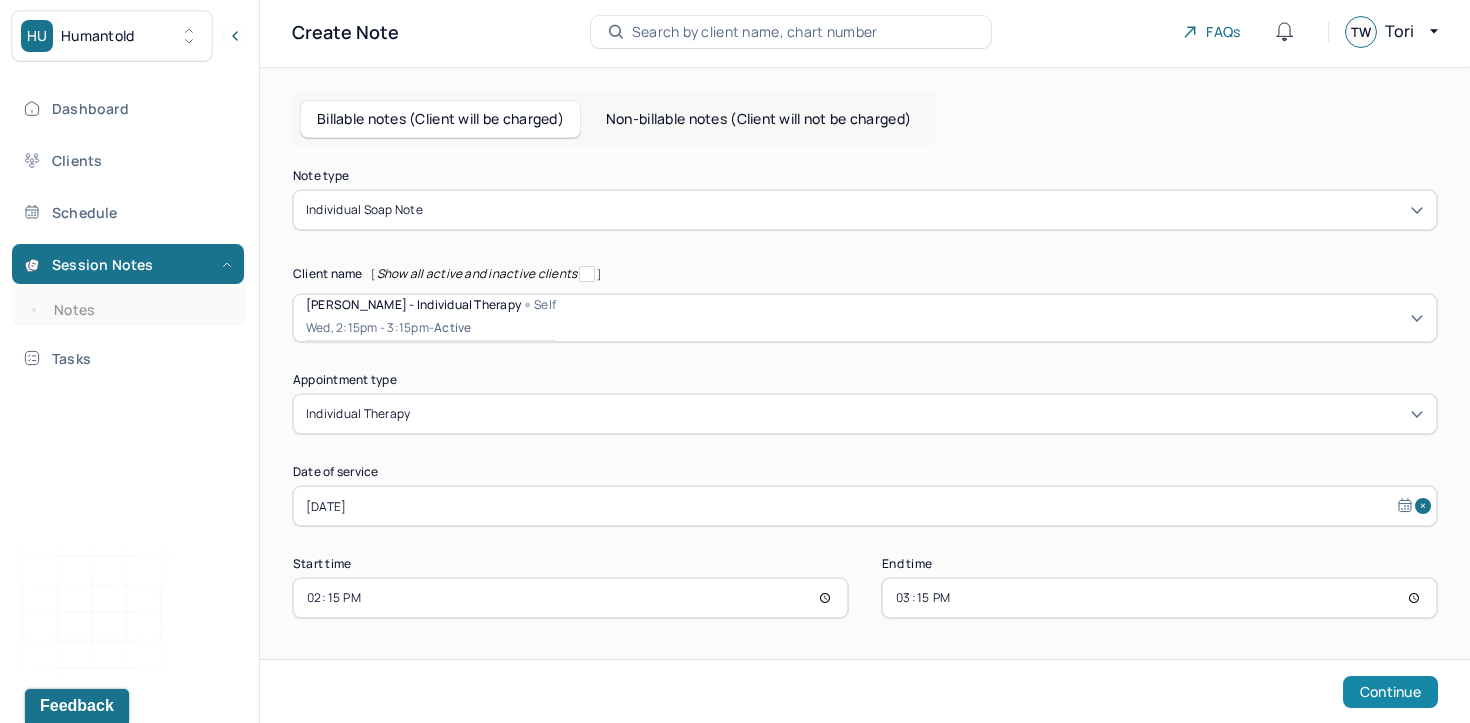click on "Continue" at bounding box center [1390, 692] 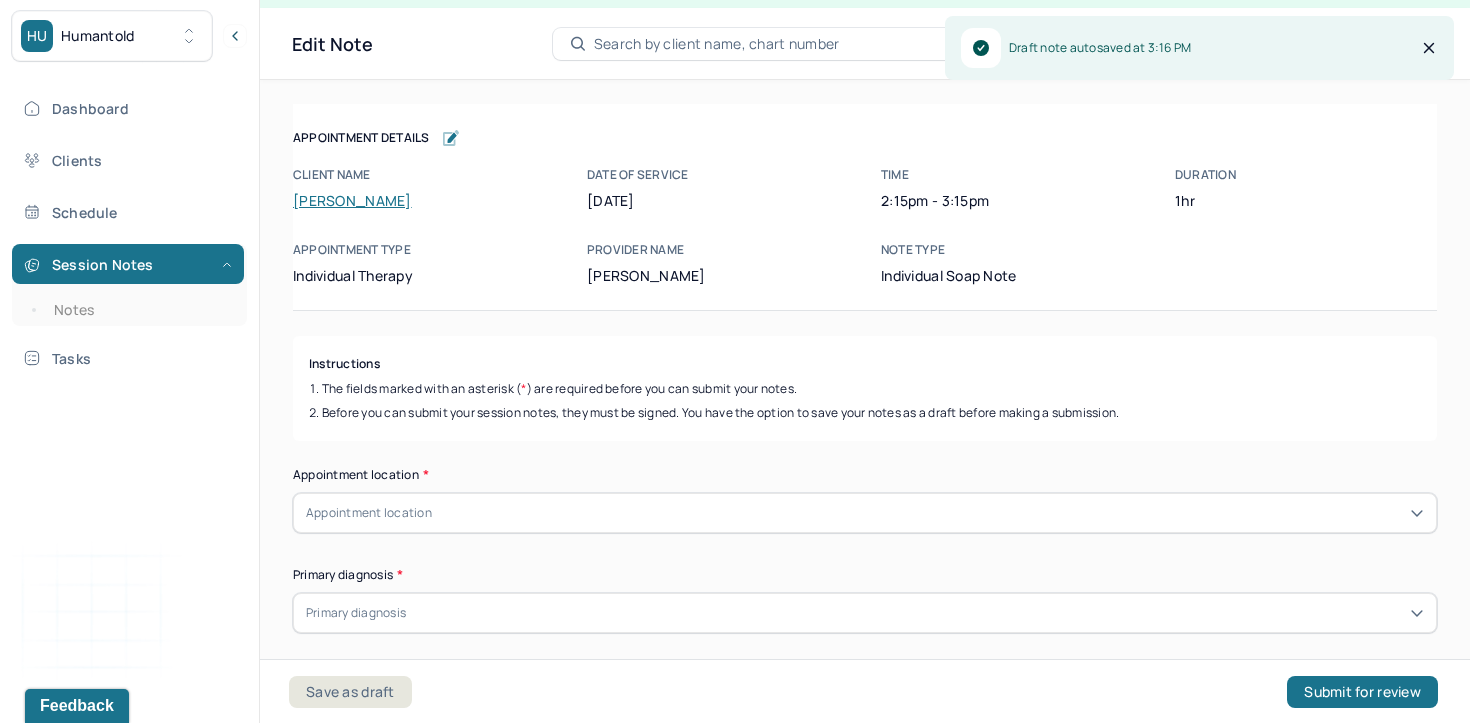 scroll, scrollTop: 36, scrollLeft: 0, axis: vertical 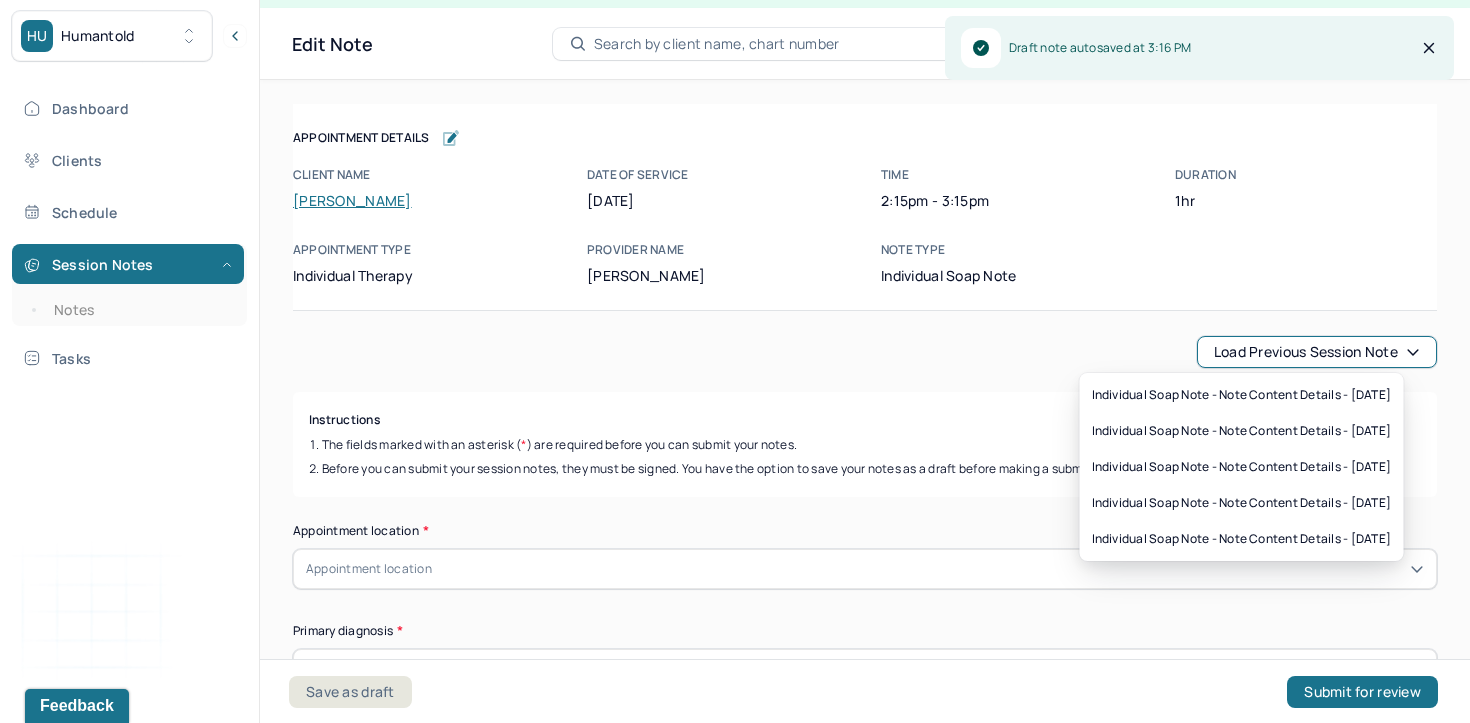 click on "Load previous session note" at bounding box center (1317, 352) 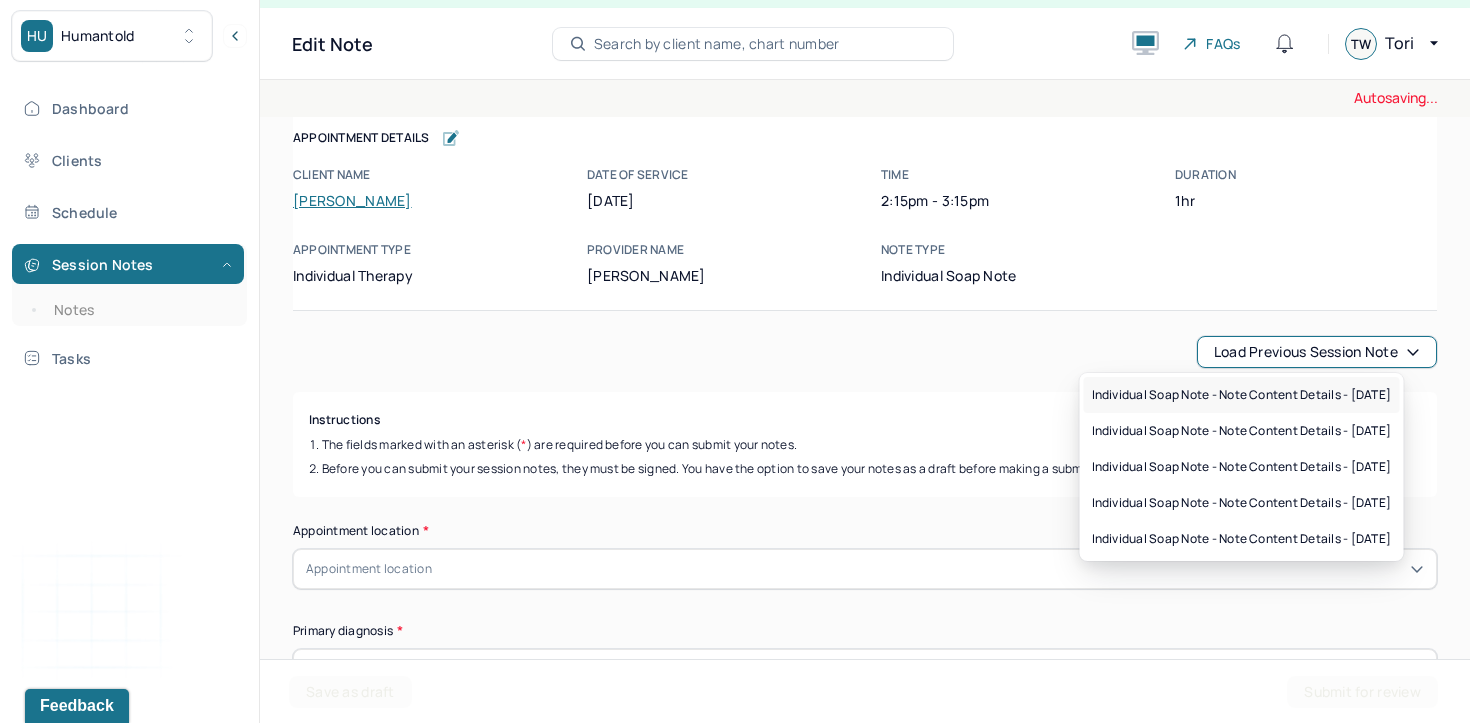 click on "Individual soap note   - Note content Details -   [DATE]" at bounding box center [1242, 395] 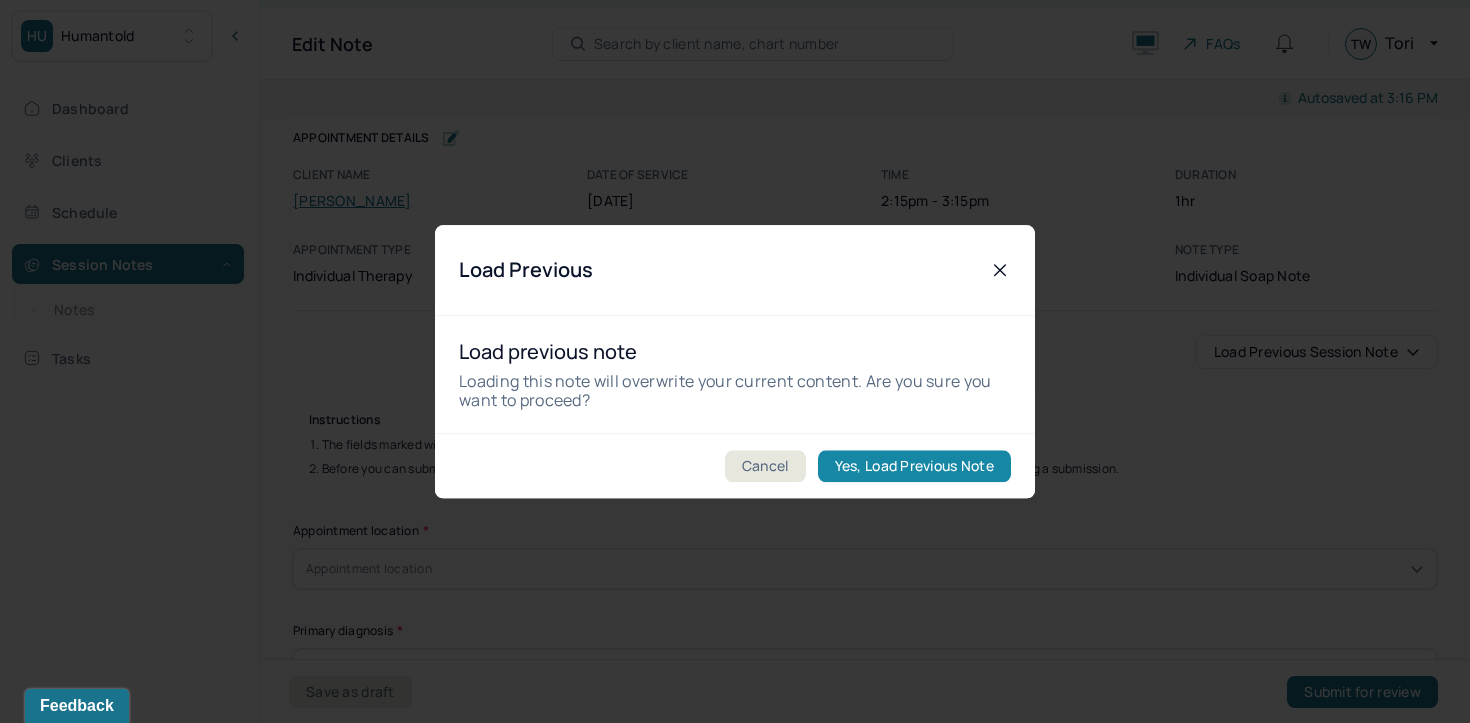 click on "Yes, Load Previous Note" at bounding box center (914, 466) 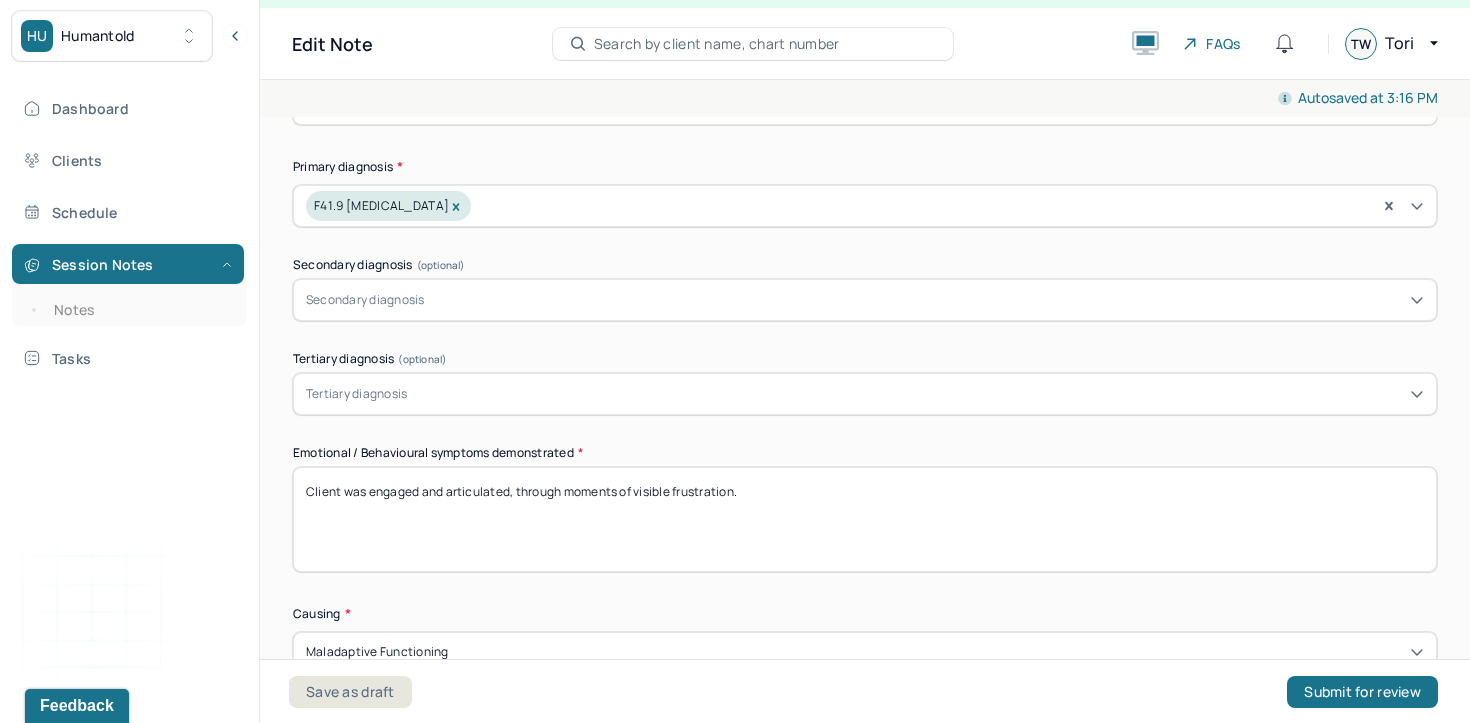 scroll, scrollTop: 471, scrollLeft: 0, axis: vertical 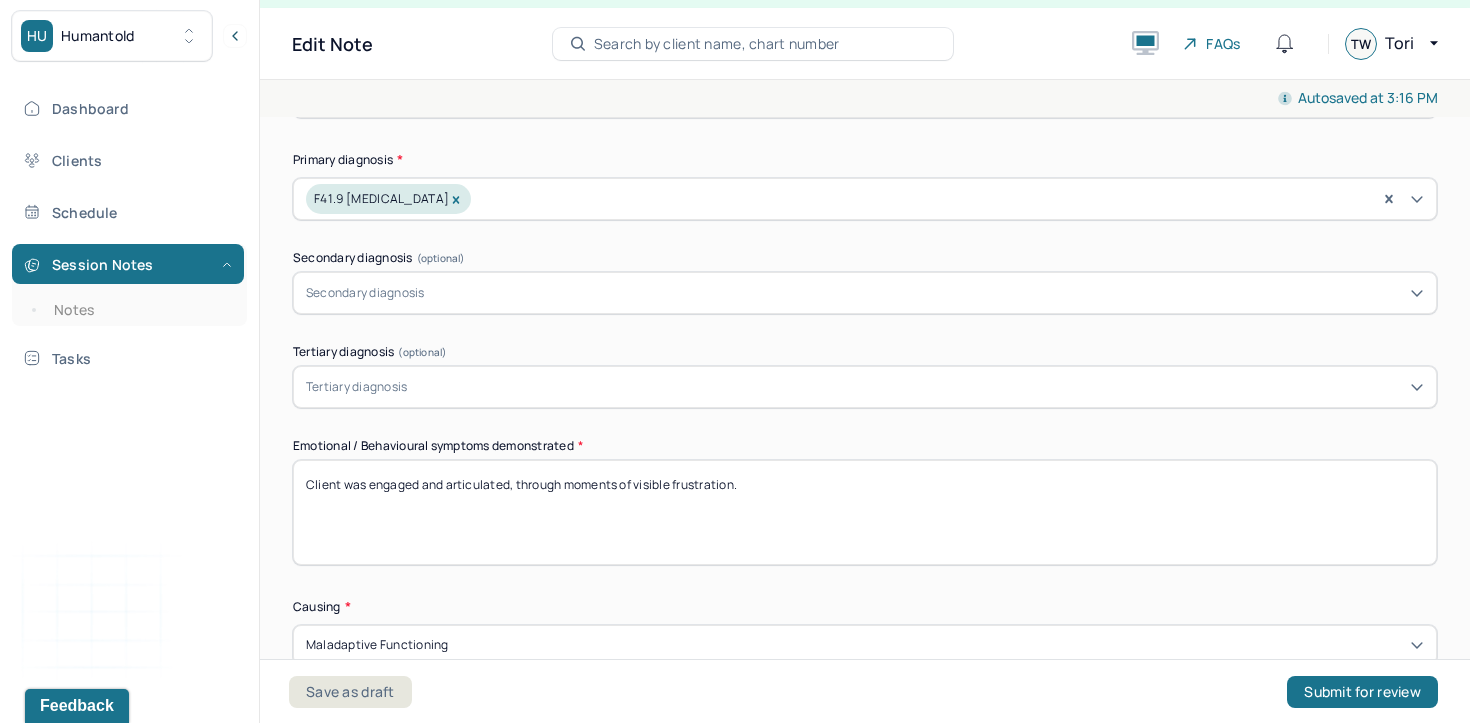 click 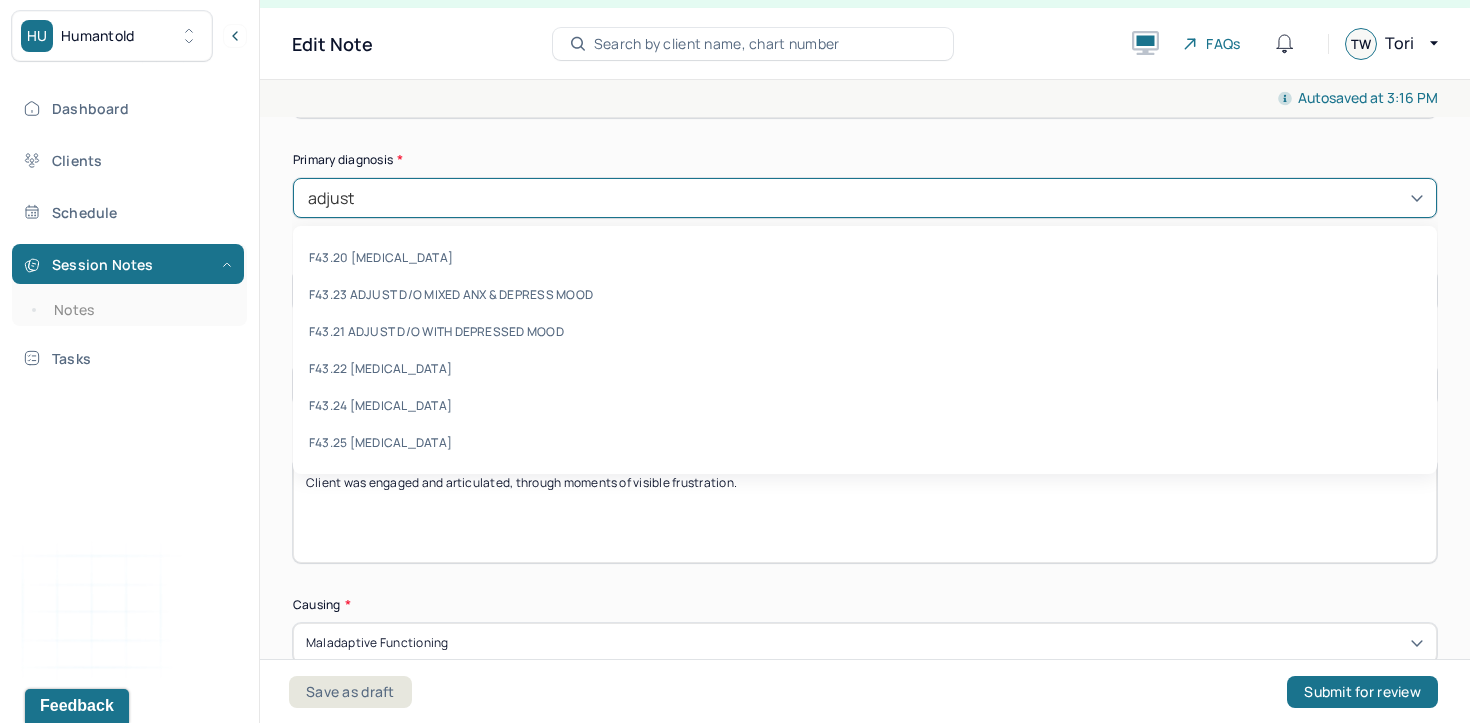 type on "adjus" 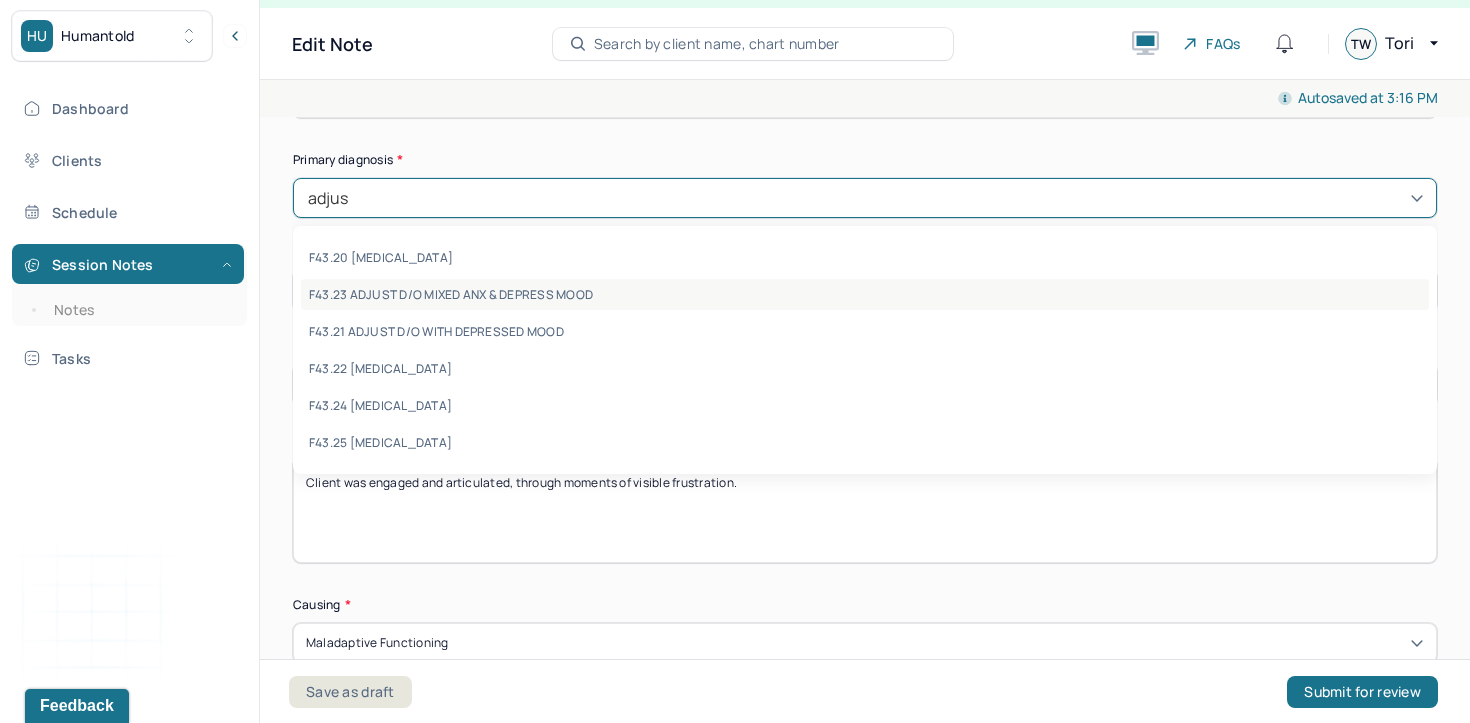 click on "F43.23 ADJUST D/O MIXED ANX & DEPRESS MOOD" at bounding box center (865, 294) 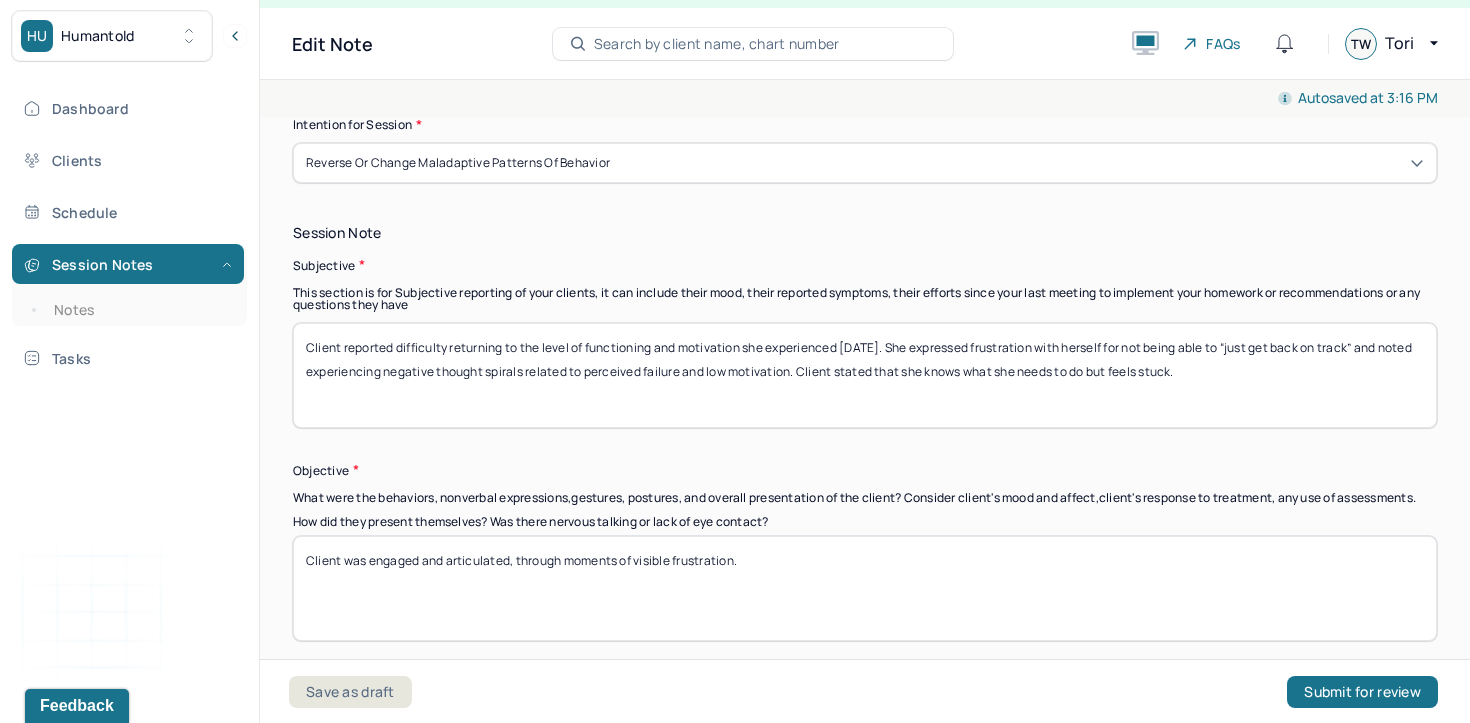scroll, scrollTop: 1076, scrollLeft: 0, axis: vertical 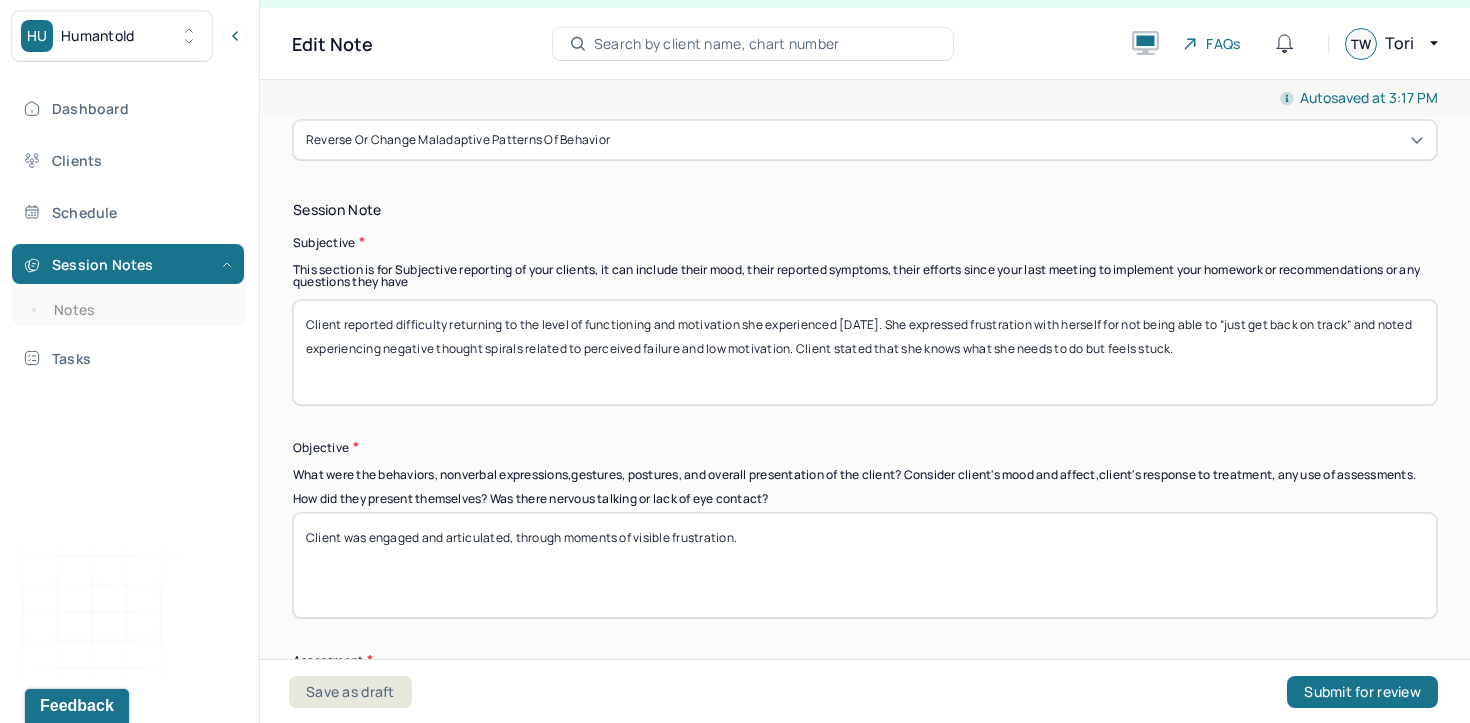 click on "Client reported difficulty returning to the level of functioning and motivation she experienced [DATE]. She expressed frustration with herself for not being able to “just get back on track” and noted experiencing negative thought spirals related to perceived failure and low motivation. Client stated that she knows what she needs to do but feels stuck." at bounding box center (865, 352) 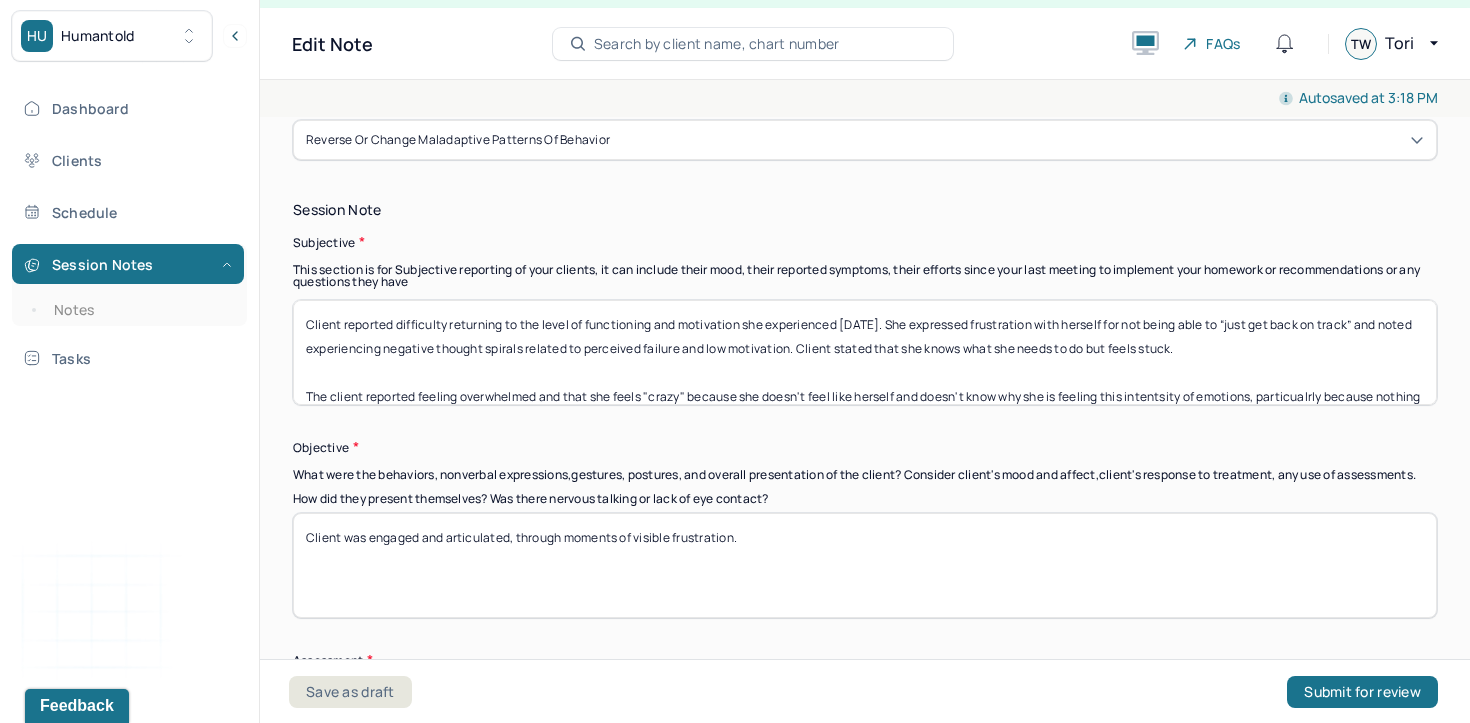scroll, scrollTop: 24, scrollLeft: 0, axis: vertical 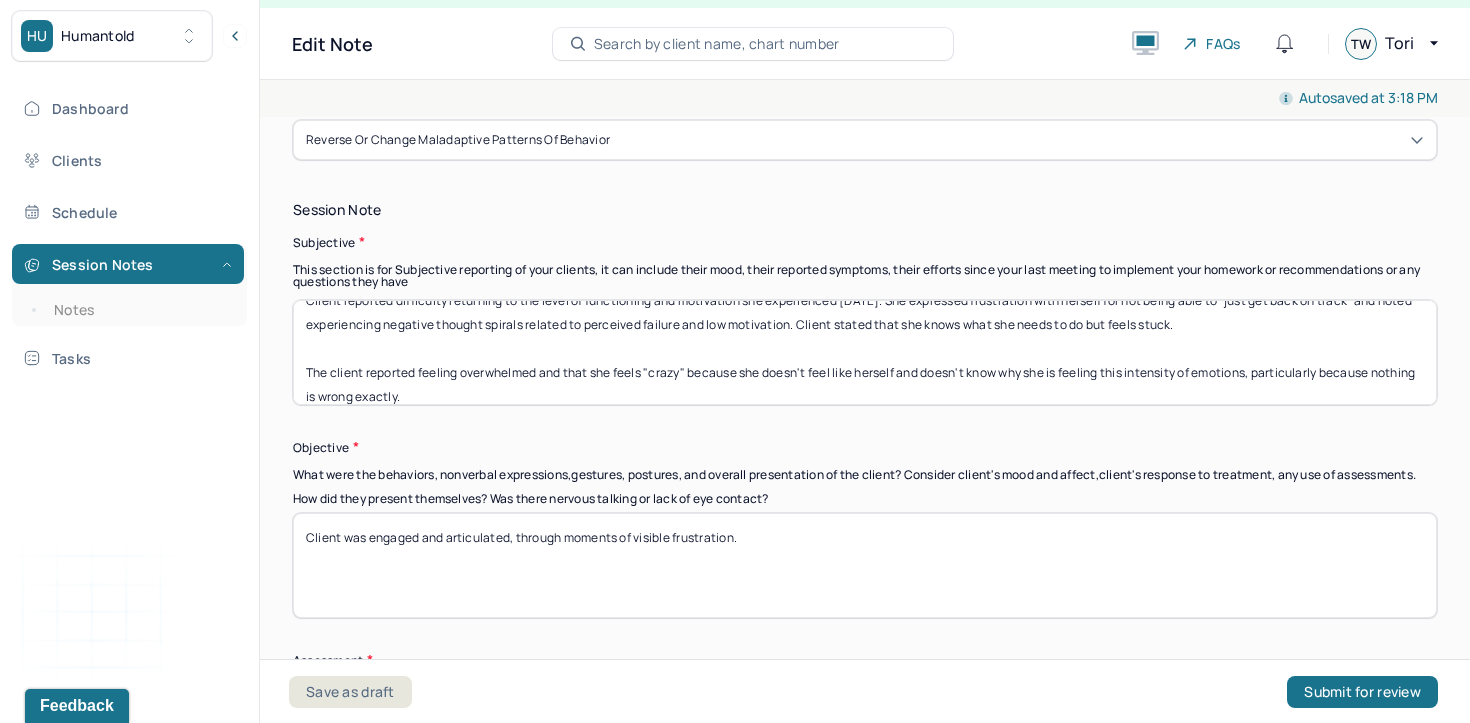 drag, startPoint x: 490, startPoint y: 399, endPoint x: 300, endPoint y: 378, distance: 191.157 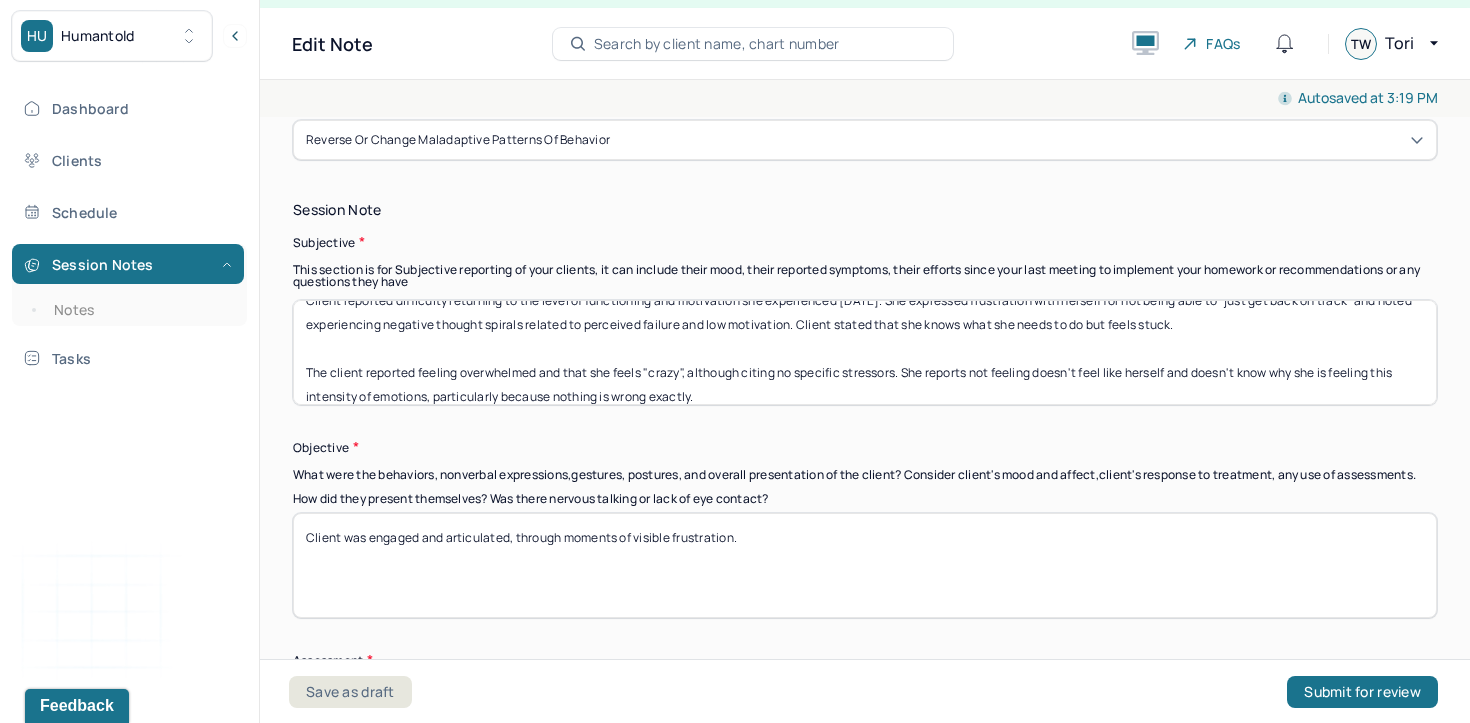 drag, startPoint x: 1109, startPoint y: 374, endPoint x: 1041, endPoint y: 370, distance: 68.117546 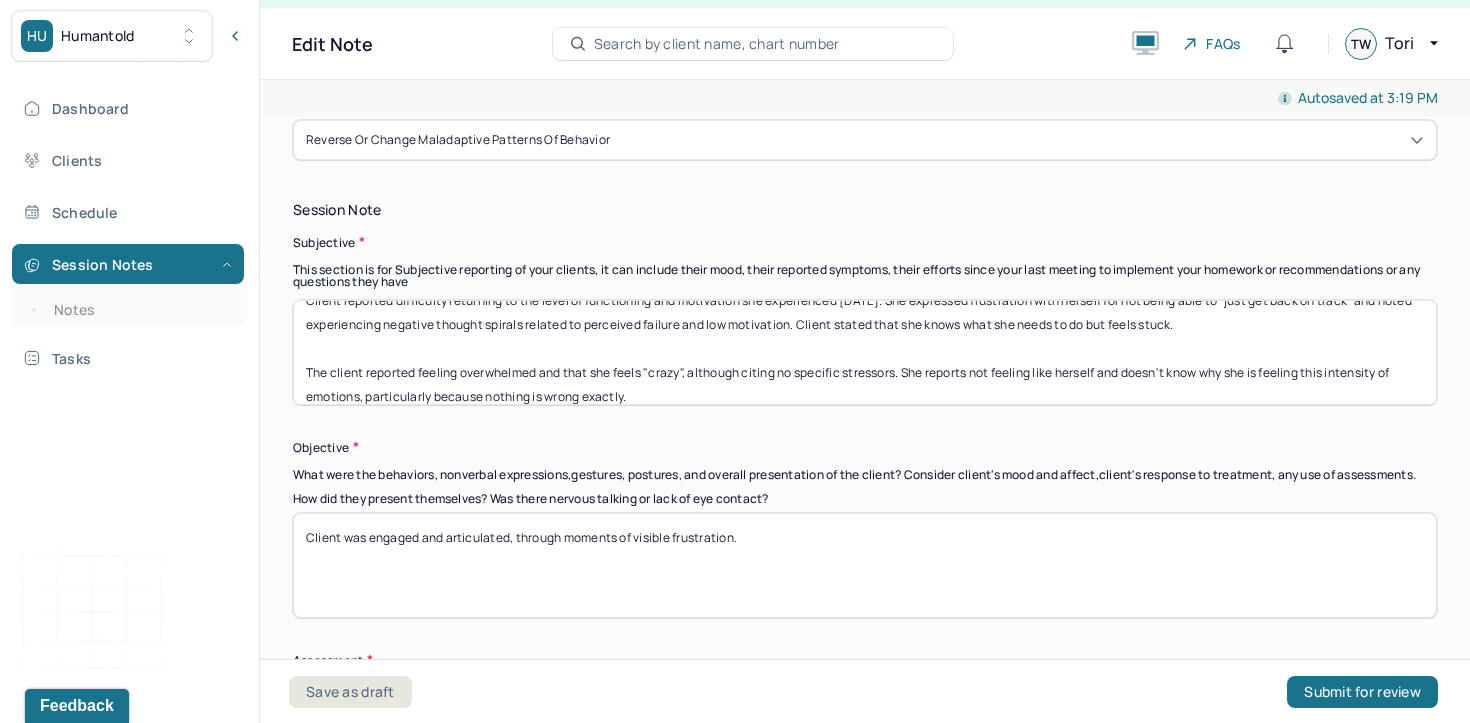 click on "Reverse or change maladaptive patterns of behavior" at bounding box center (865, 140) 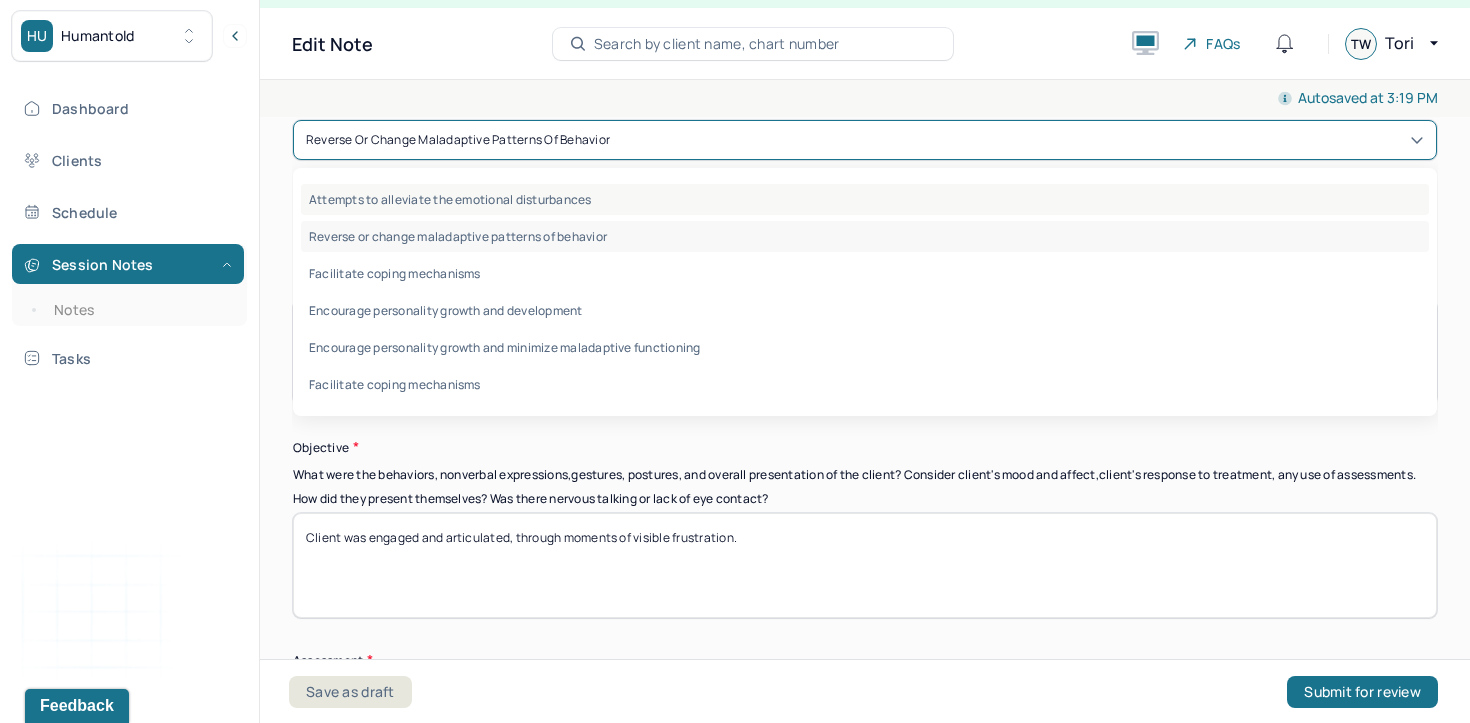 click on "Attempts to alleviate the emotional disturbances" at bounding box center (865, 199) 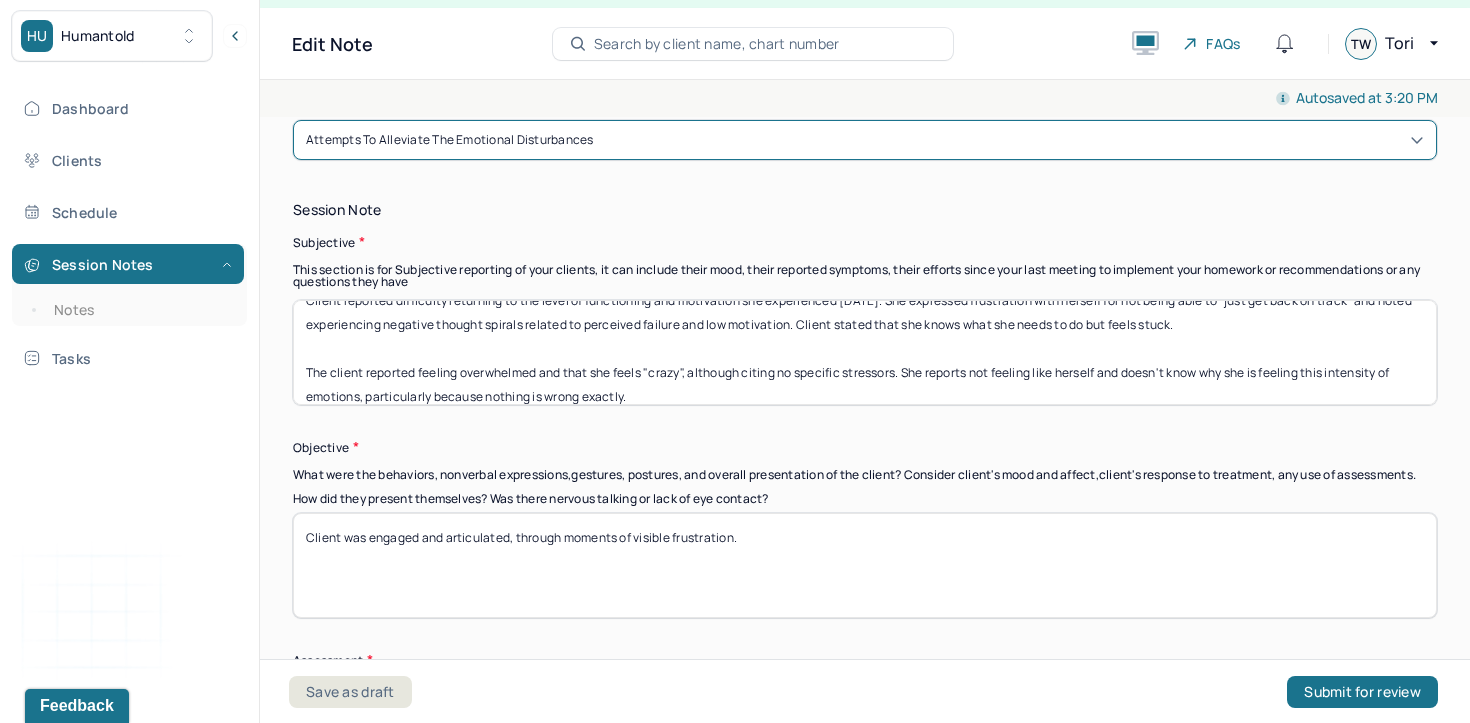 click on "Client reported difficulty returning to the level of functioning and motivation she experienced [DATE]. She expressed frustration with herself for not being able to “just get back on track” and noted experiencing negative thought spirals related to perceived failure and low motivation. Client stated that she knows what she needs to do but feels stuck.
The client reported feeling overwhelmed and that she feels "crazy", although citing no specific stressors. She reports not feeling like herself and doesn't know why she is feeling this intensity of emotions, particularly because nothing is wrong exactly." at bounding box center [865, 352] 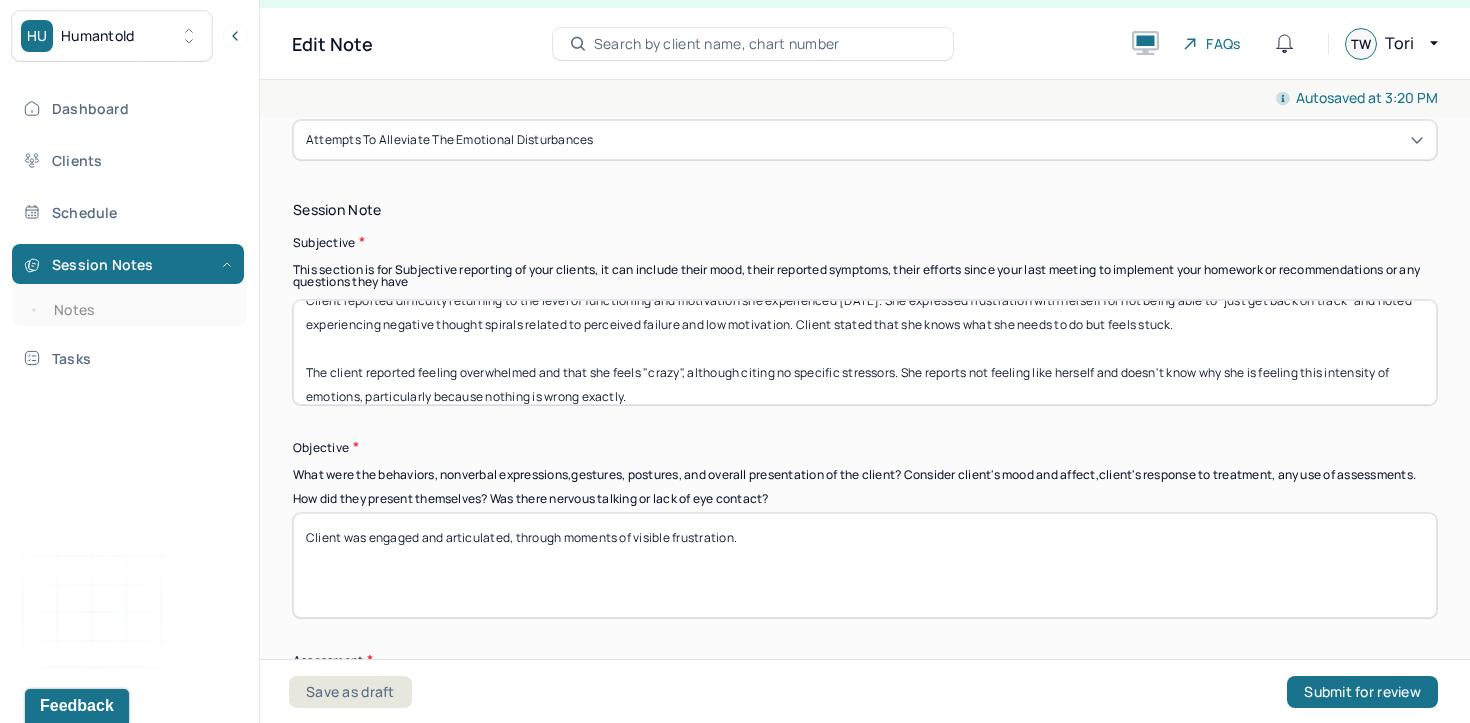 scroll, scrollTop: 0, scrollLeft: 0, axis: both 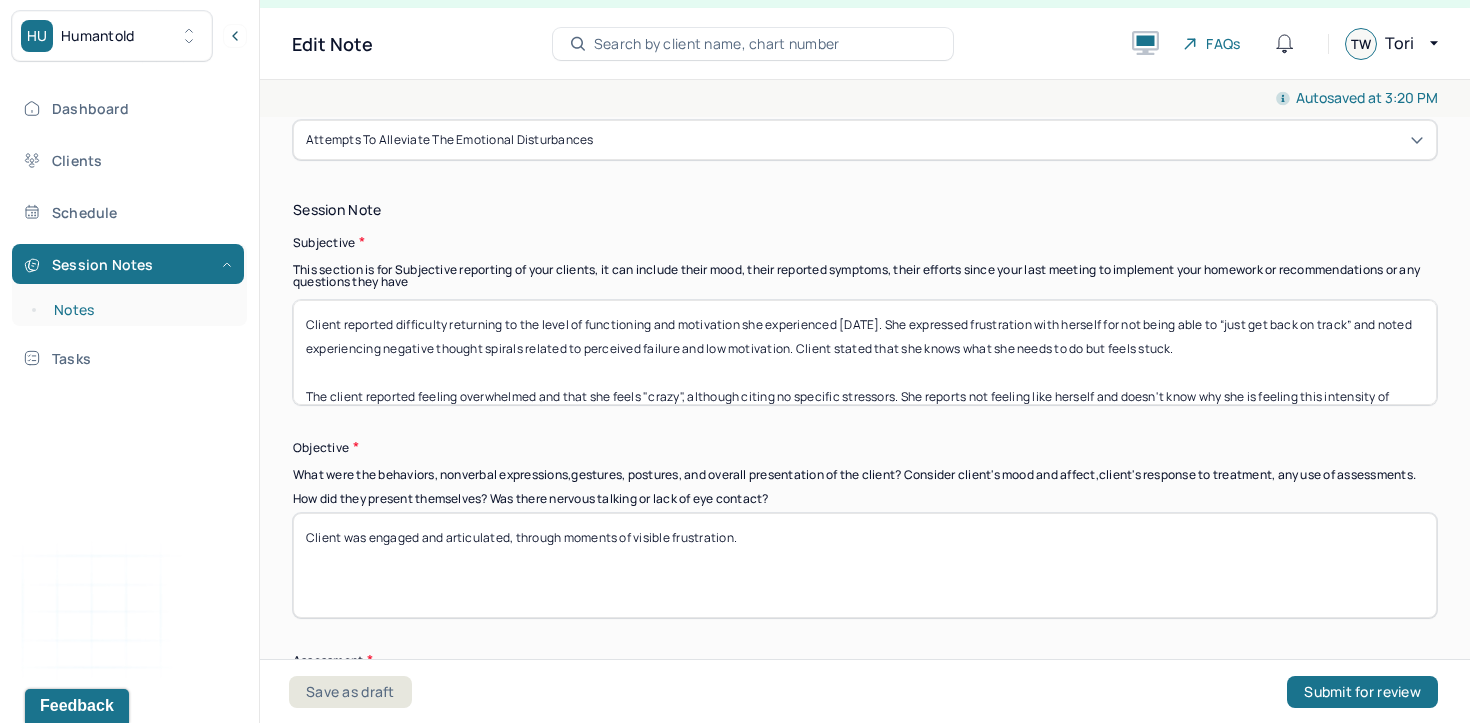 drag, startPoint x: 1257, startPoint y: 357, endPoint x: 236, endPoint y: 297, distance: 1022.7615 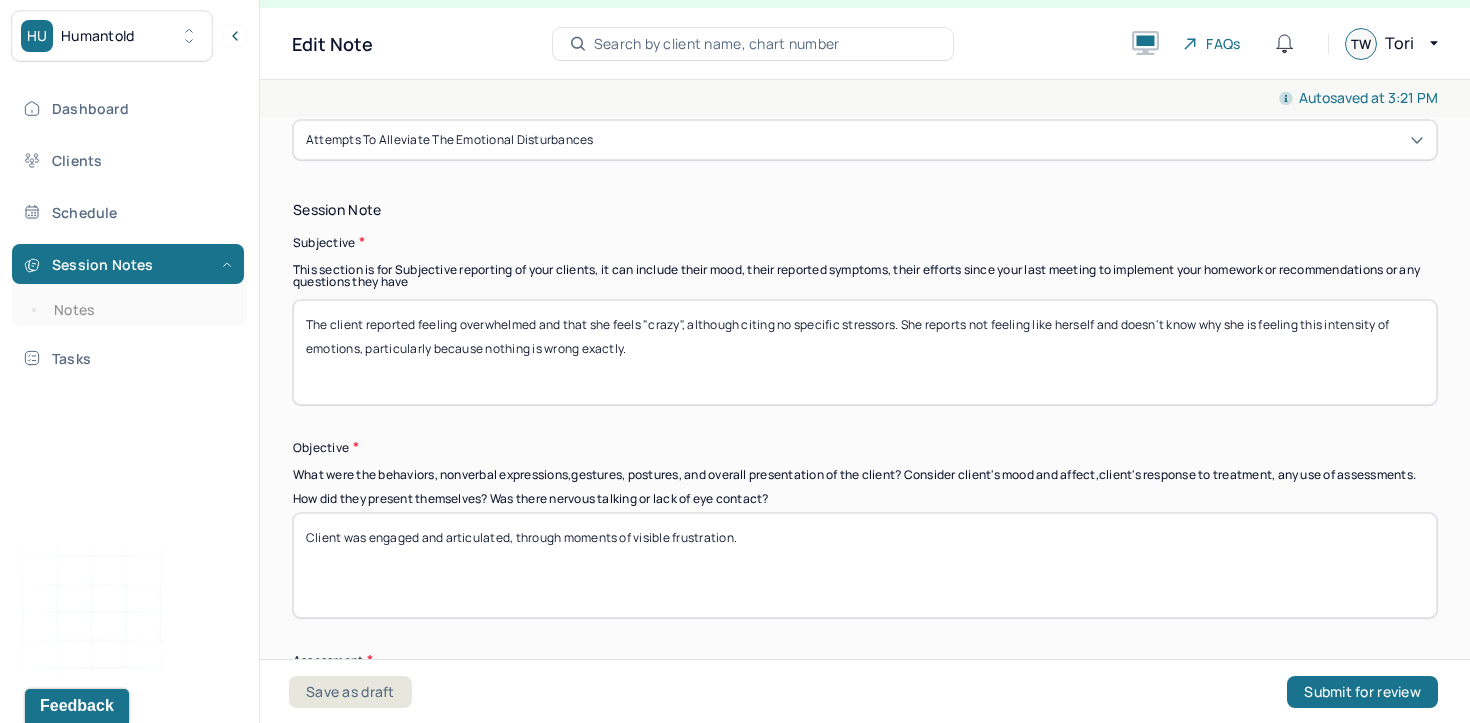click on "The client reported feeling overwhelmed and that she feels "crazy", although citing no specific stressors. She reports not feeling like herself and doesn't know why she is feeling this intensity of emotions, particularly because nothing is wrong exactly." at bounding box center (865, 352) 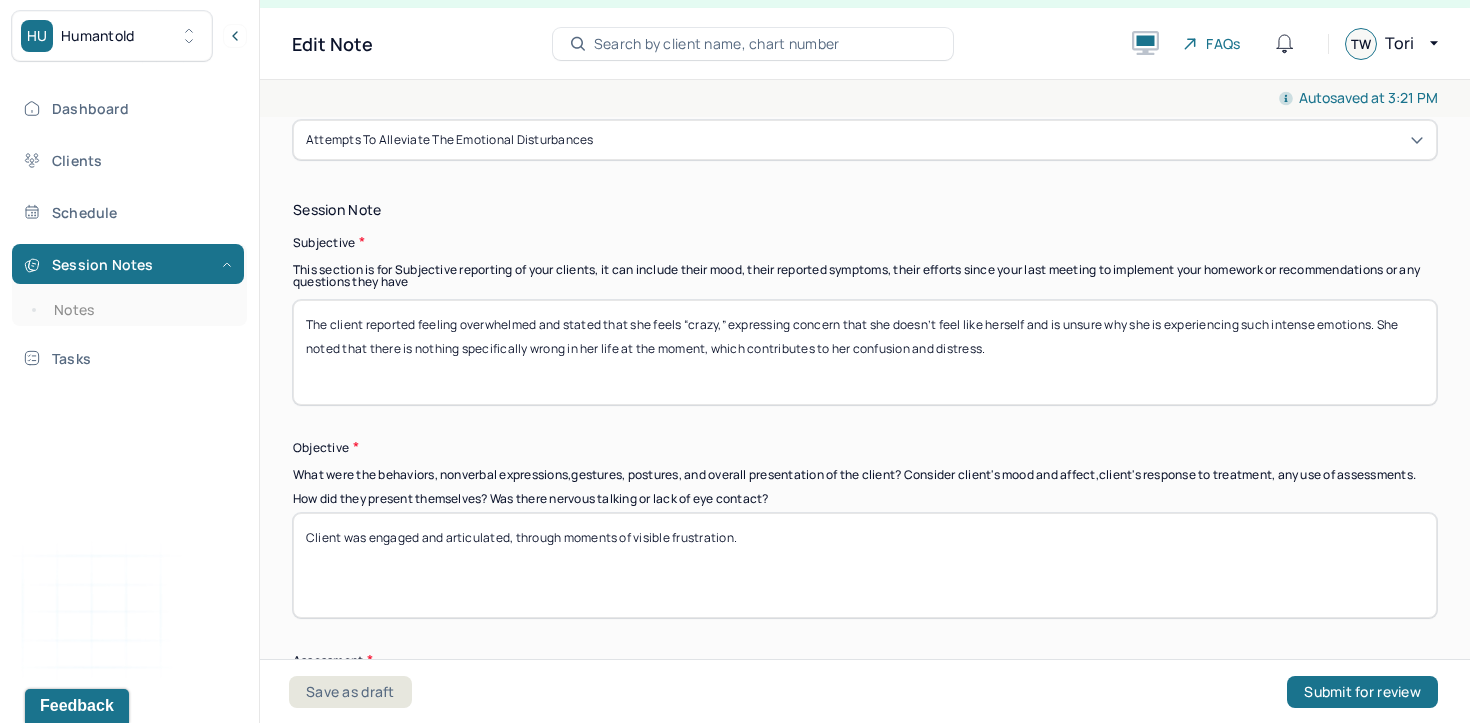 type on "The client reported feeling overwhelmed and stated that she feels “crazy,” expressing concern that she doesn’t feel like herself and is unsure why she is experiencing such intense emotions. She noted that there is nothing specifically wrong in her life at the moment, which contributes to her confusion and distress." 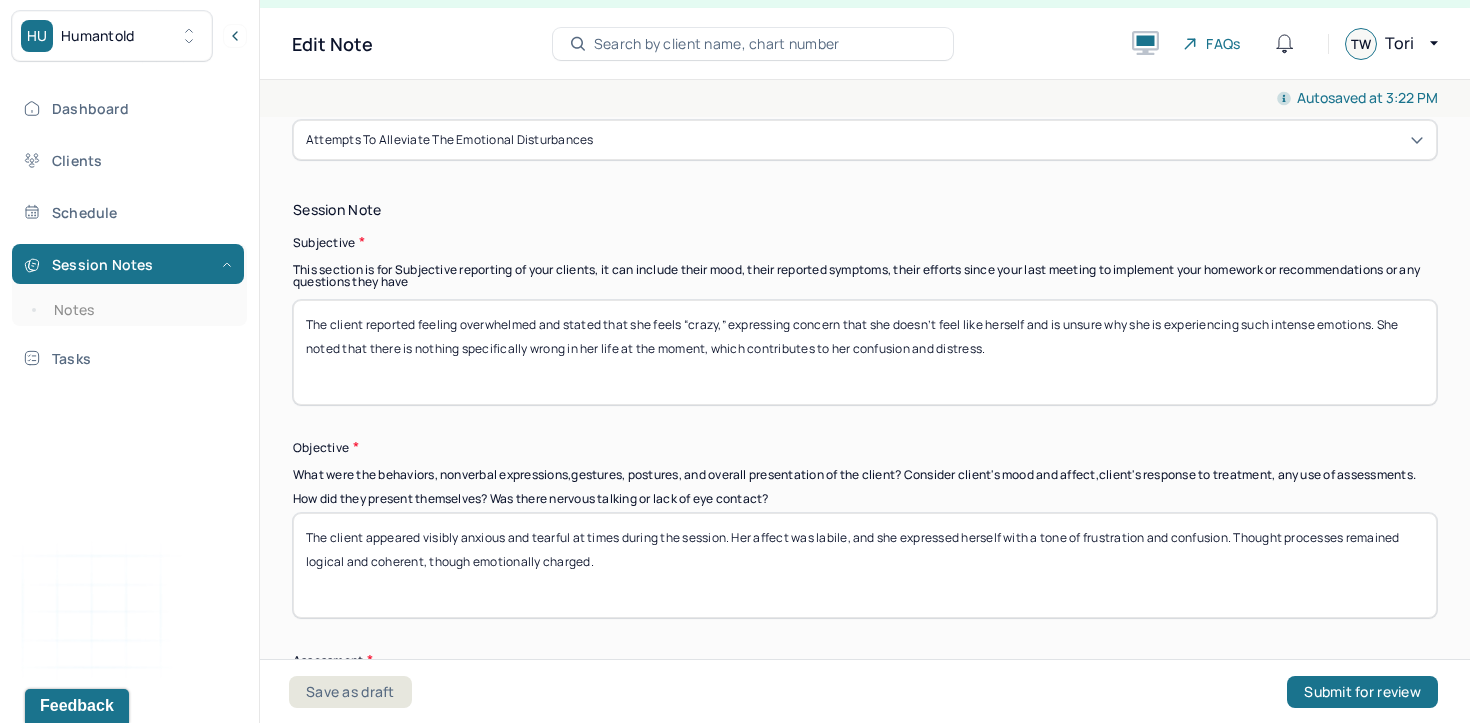 click on "The client appeared visibly anxious and tearful at times during the session. Her affect was labile, and she expressed herself with a tone of frustration and confusion. Thought processes remained logical and coherent, though emotionally charged." at bounding box center [865, 565] 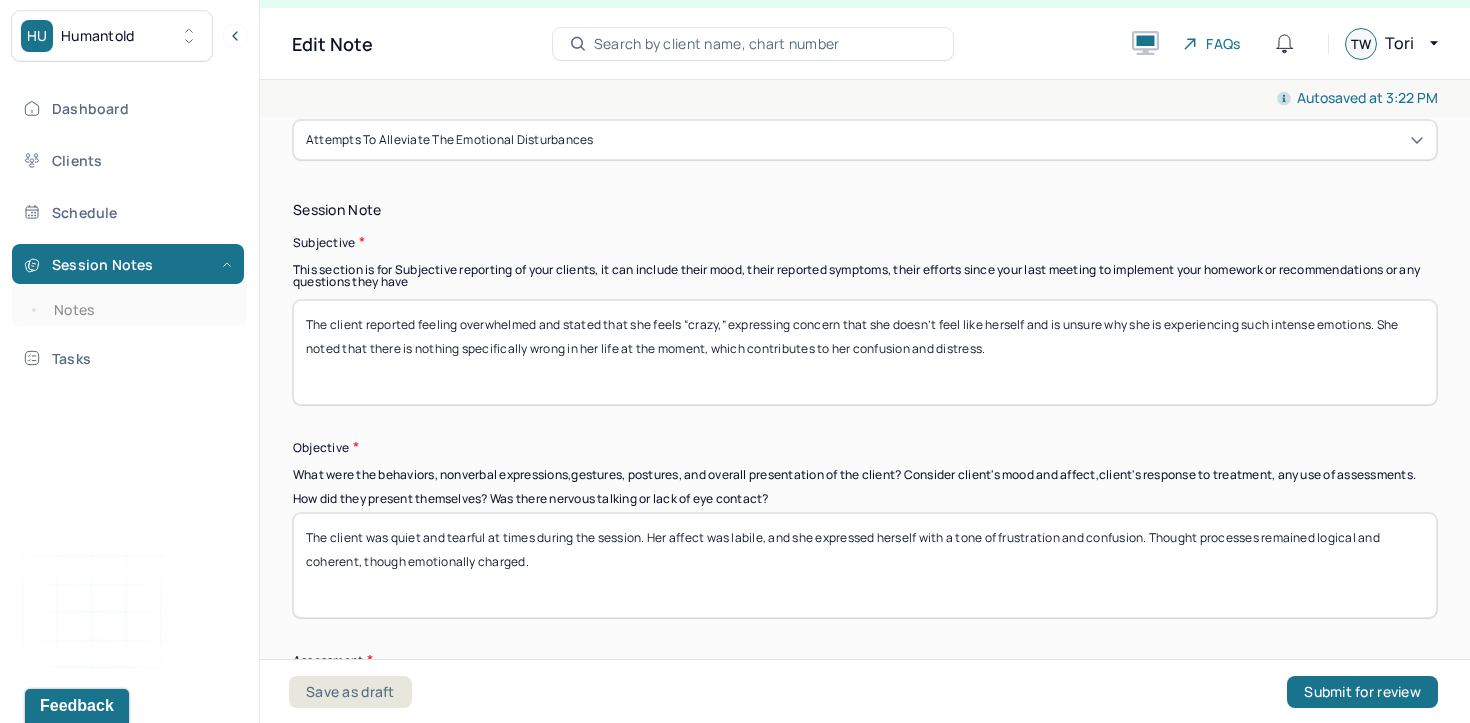 drag, startPoint x: 489, startPoint y: 547, endPoint x: 594, endPoint y: 555, distance: 105.30432 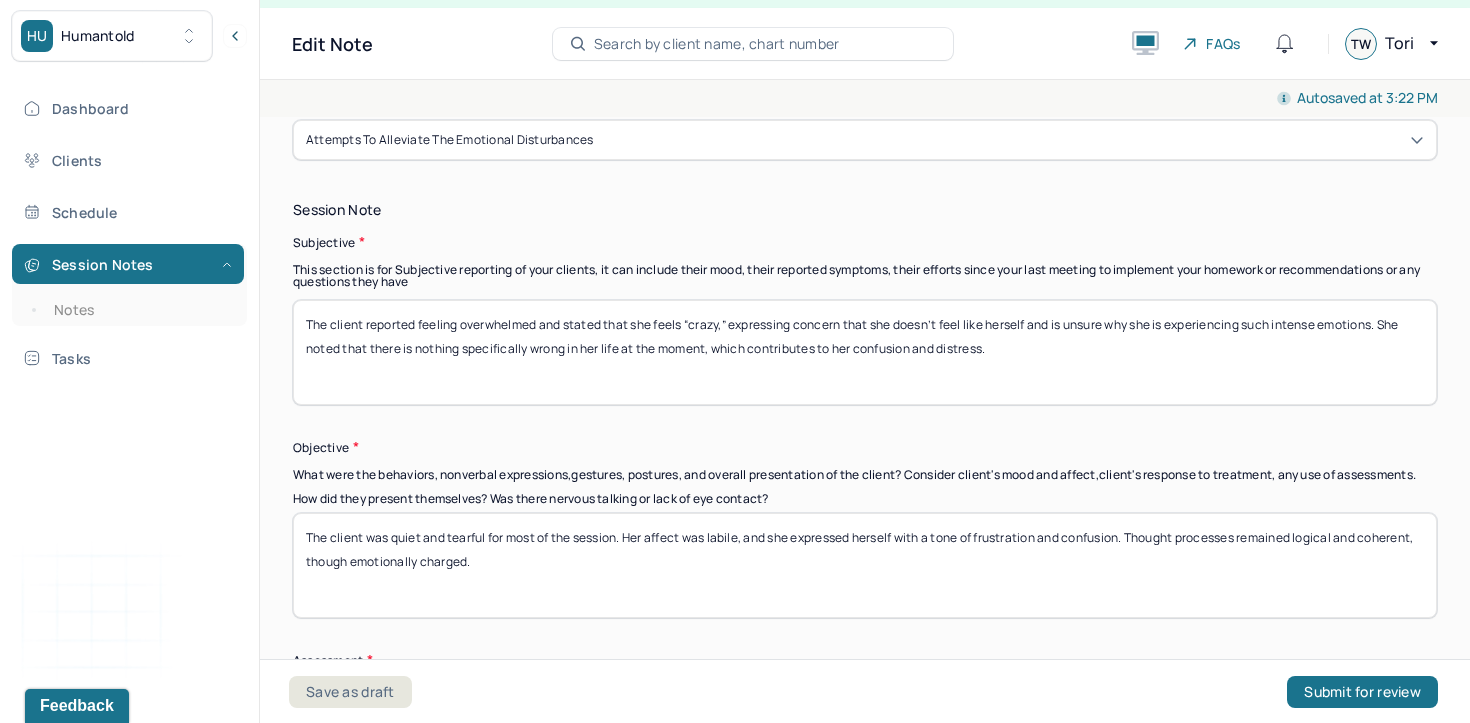 drag, startPoint x: 1047, startPoint y: 577, endPoint x: 1140, endPoint y: 548, distance: 97.41663 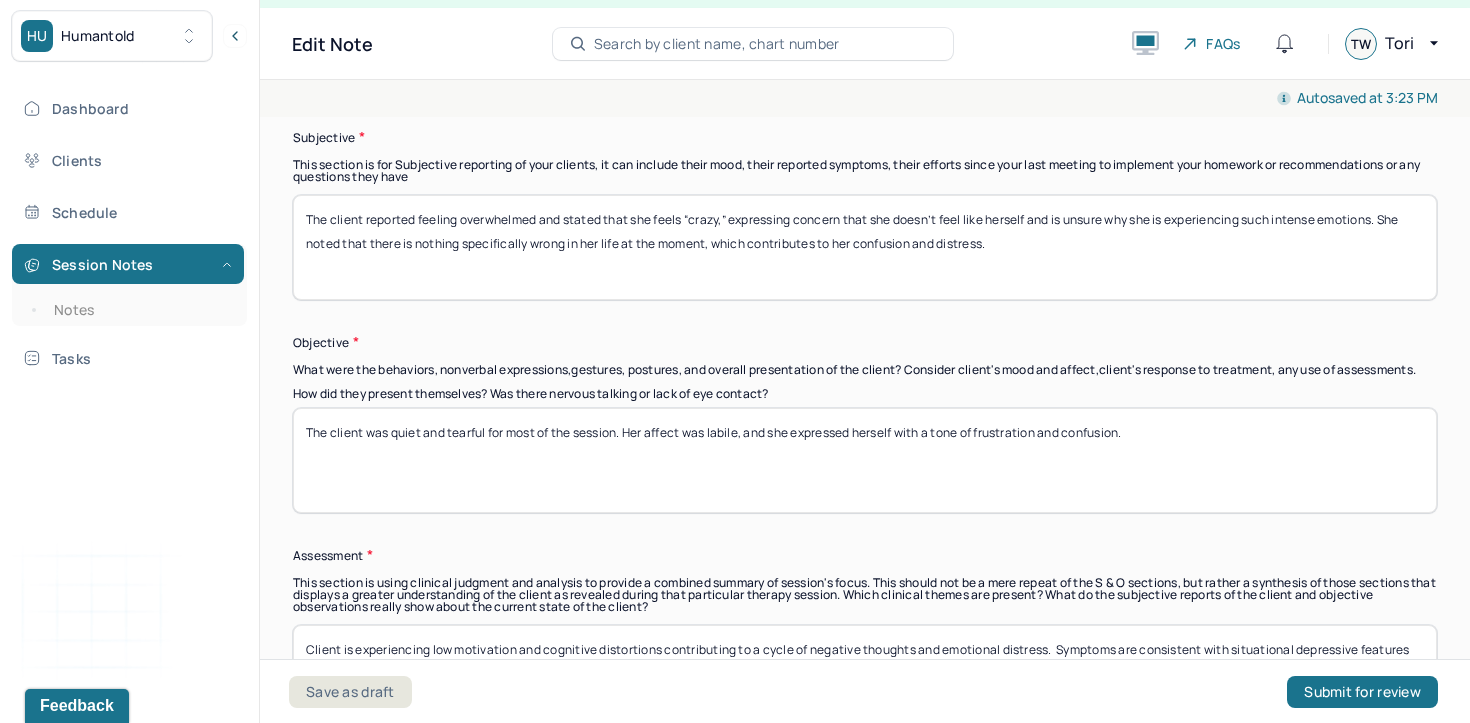 scroll, scrollTop: 1198, scrollLeft: 0, axis: vertical 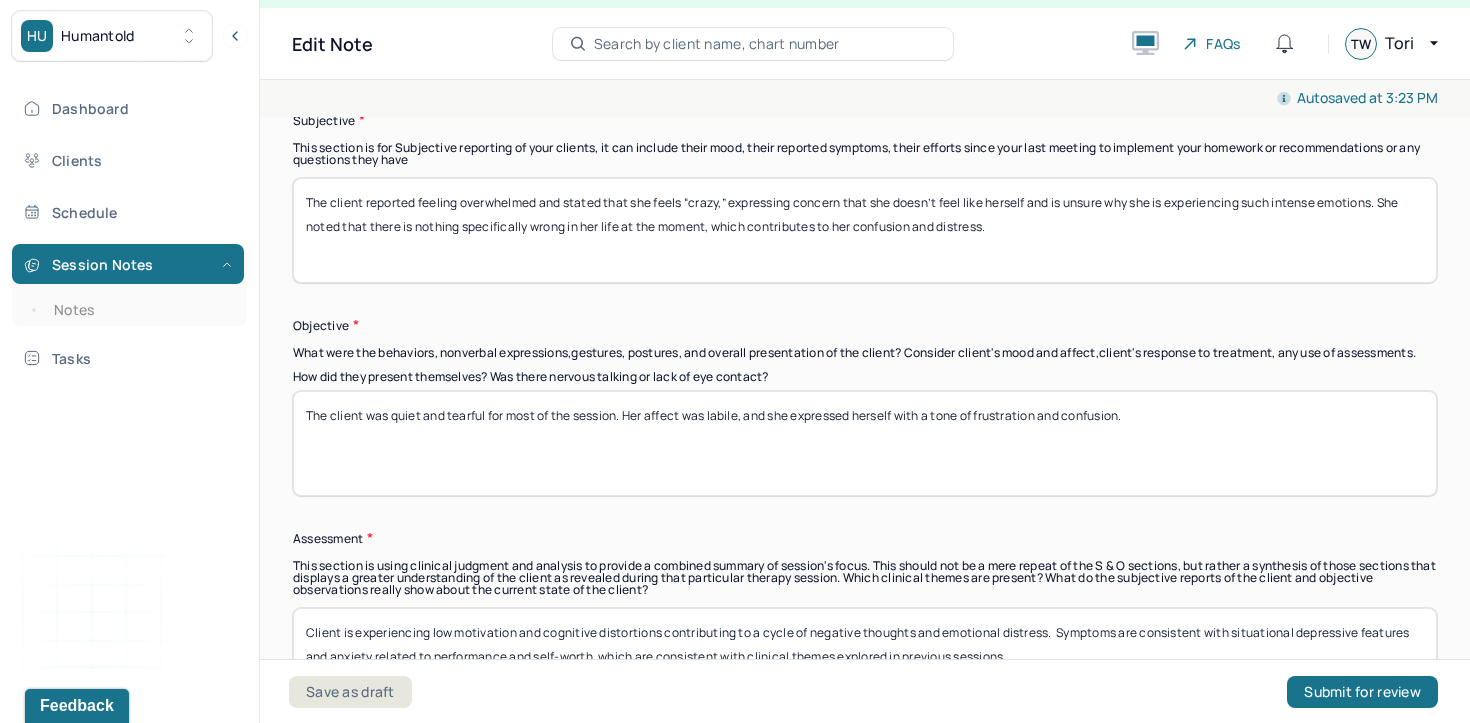 drag, startPoint x: 1180, startPoint y: 420, endPoint x: 623, endPoint y: 429, distance: 557.0727 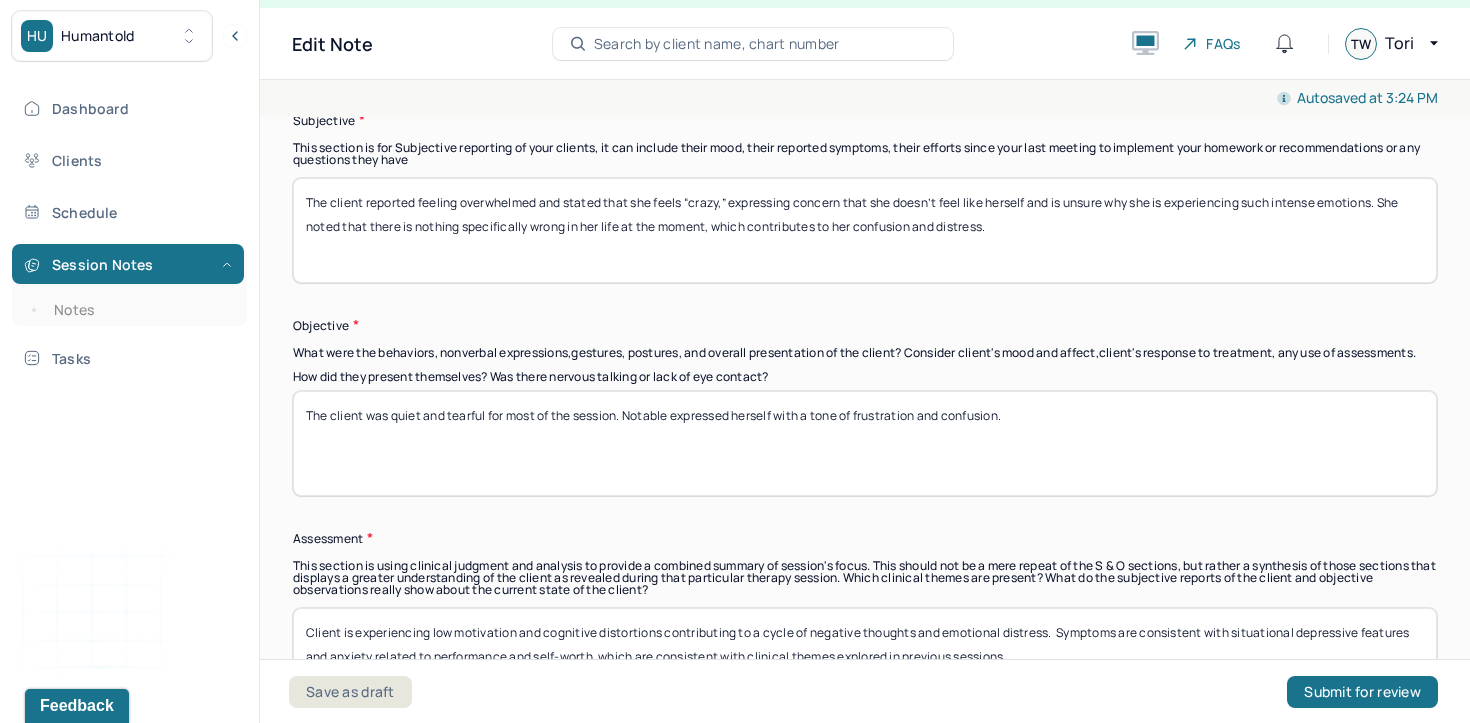 click on "The client was quiet and tearful for most of the session. When expressed herself with a tone of frustration and confusion." at bounding box center [865, 443] 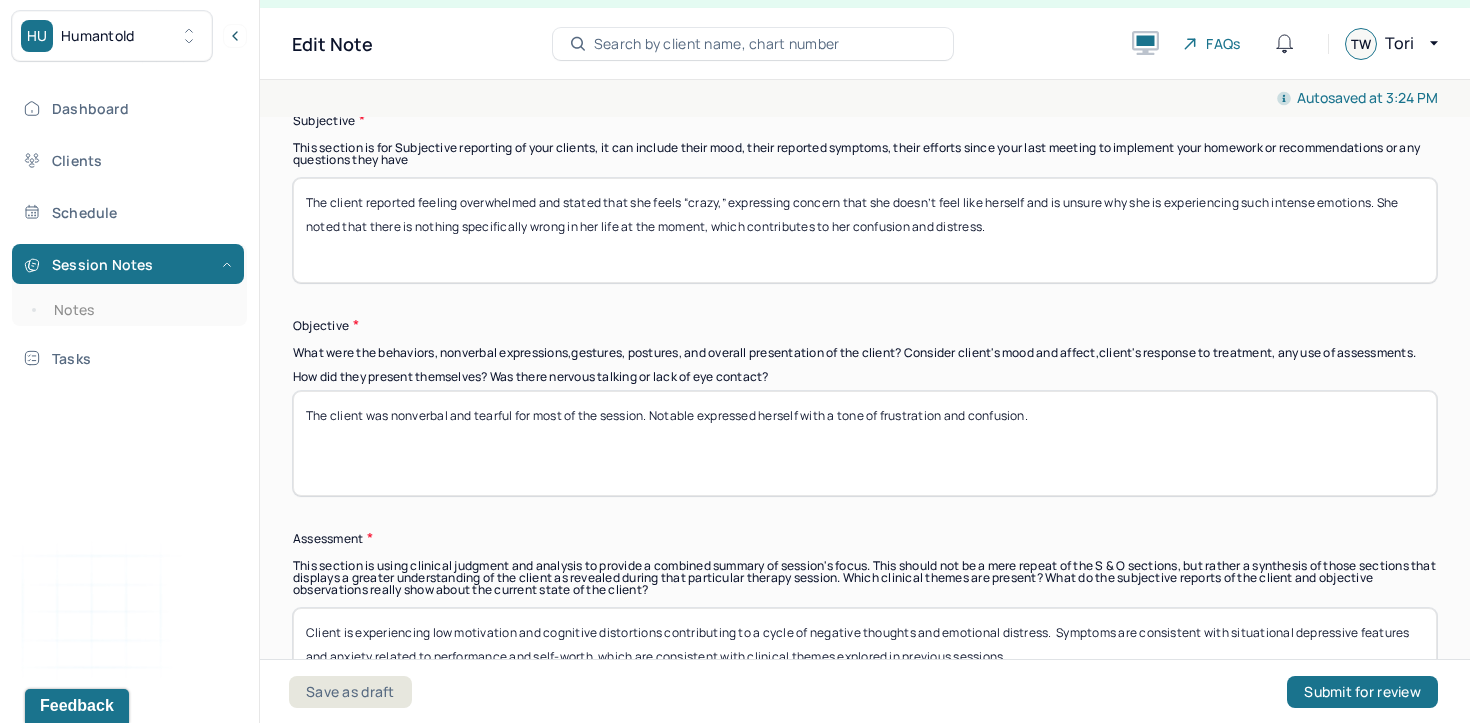 click on "The client was nonverbal and tearful for most of the session. Notable expressed herself with a tone of frustration and confusion." at bounding box center (865, 443) 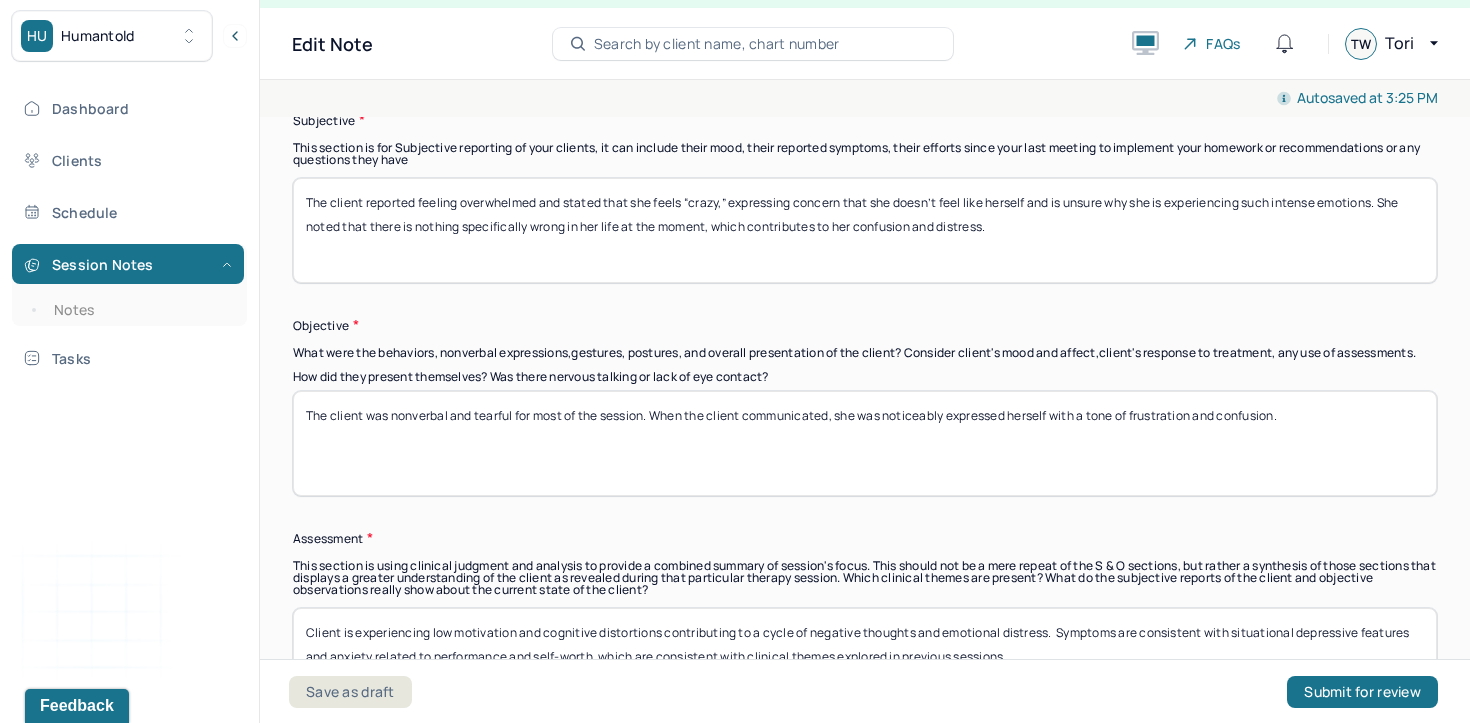 drag, startPoint x: 1289, startPoint y: 428, endPoint x: 953, endPoint y: 436, distance: 336.0952 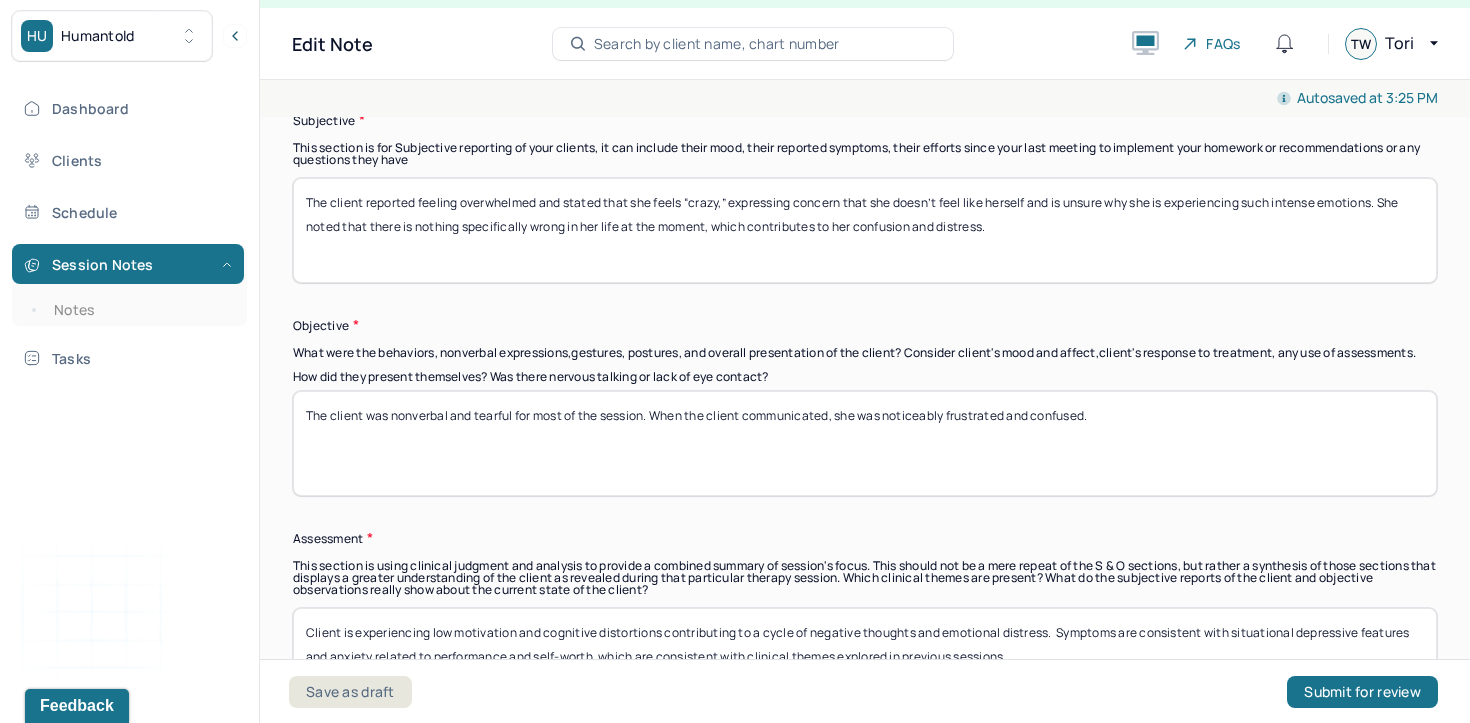 drag, startPoint x: 1100, startPoint y: 435, endPoint x: 836, endPoint y: 443, distance: 264.1212 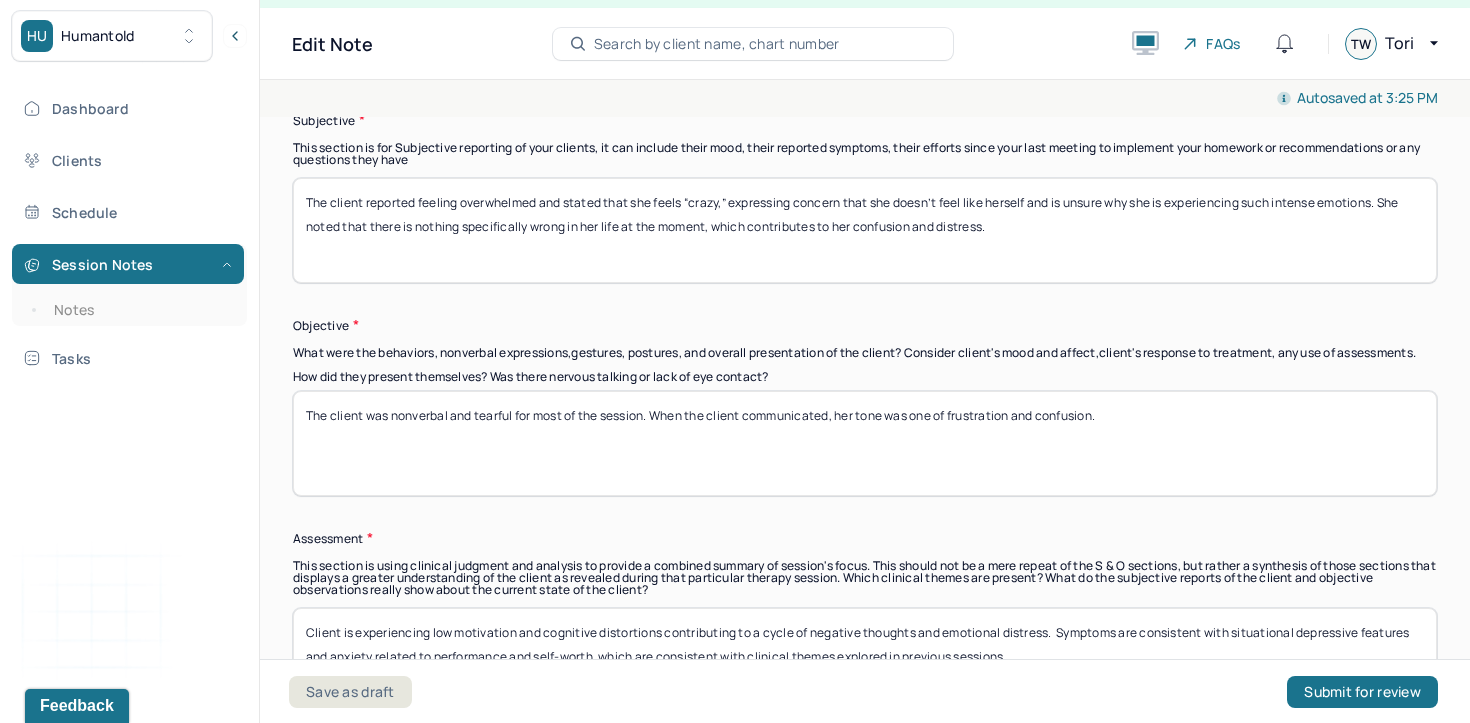 scroll, scrollTop: 1291, scrollLeft: 0, axis: vertical 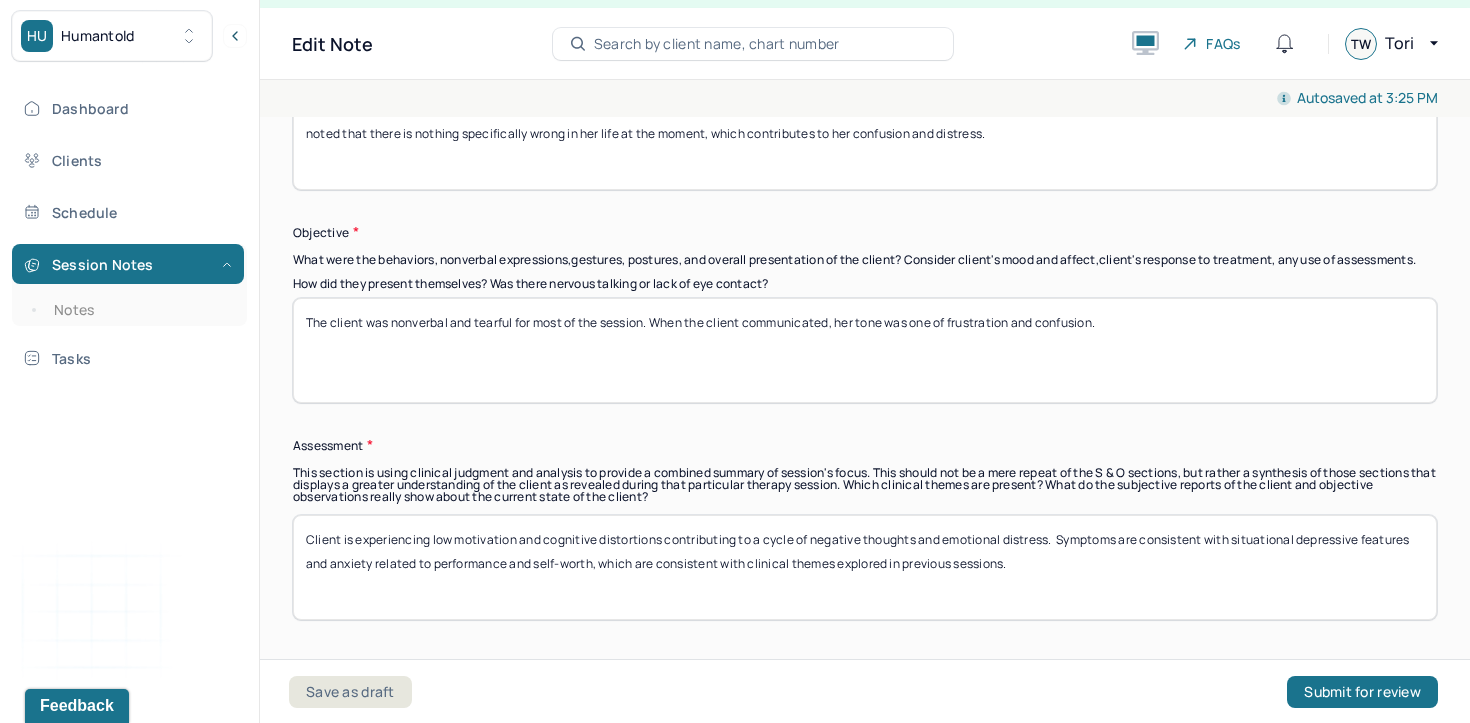 type on "The client was nonverbal and tearful for most of the session. When the client communicated, her tone was one of frustration and confusion." 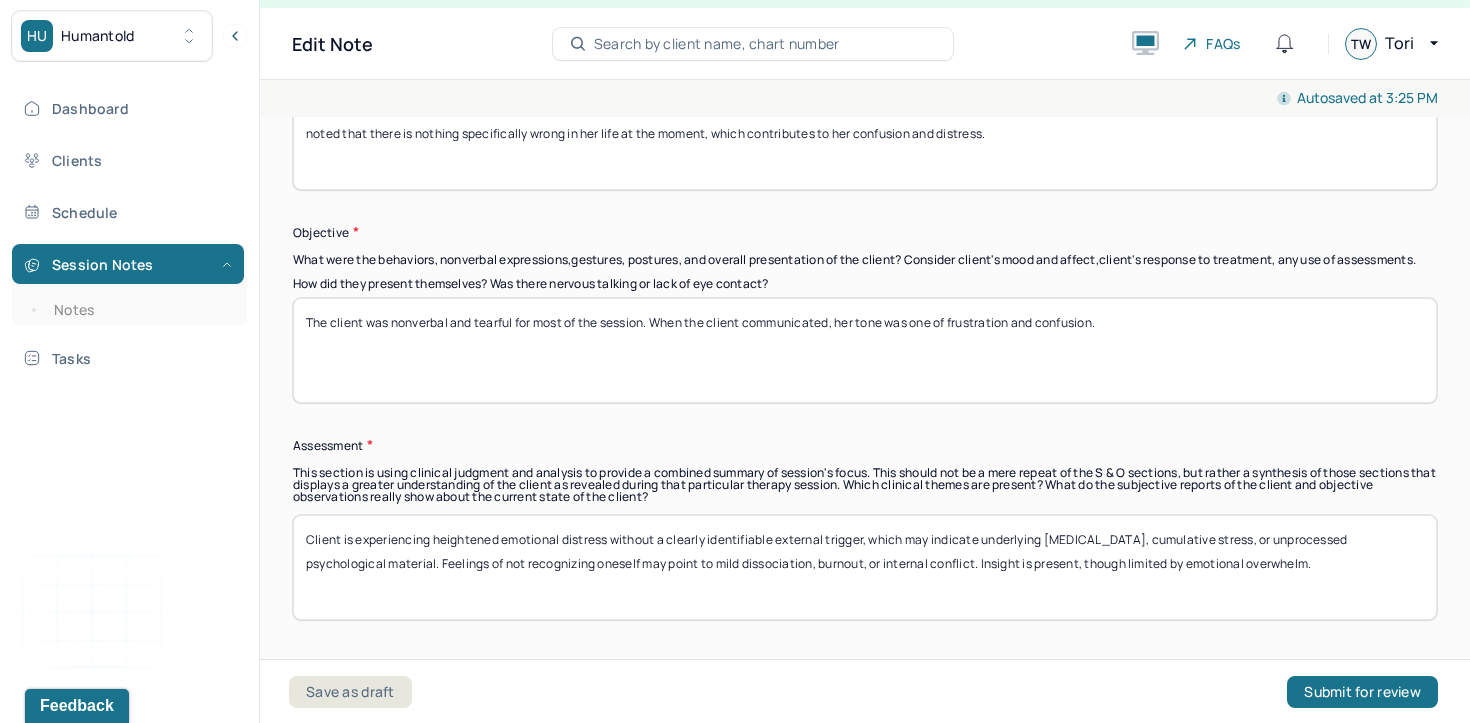 click on "Client is experiencing heightened emotional distress without a clearly identifiable external trigger, which may indicate underlying [MEDICAL_DATA], cumulative stress, or unprocessed psychological material. Feelings of not recognizing oneself may point to mild dissociation, burnout, or internal conflict. Insight is present, though limited by emotional overwhelm." at bounding box center (865, 567) 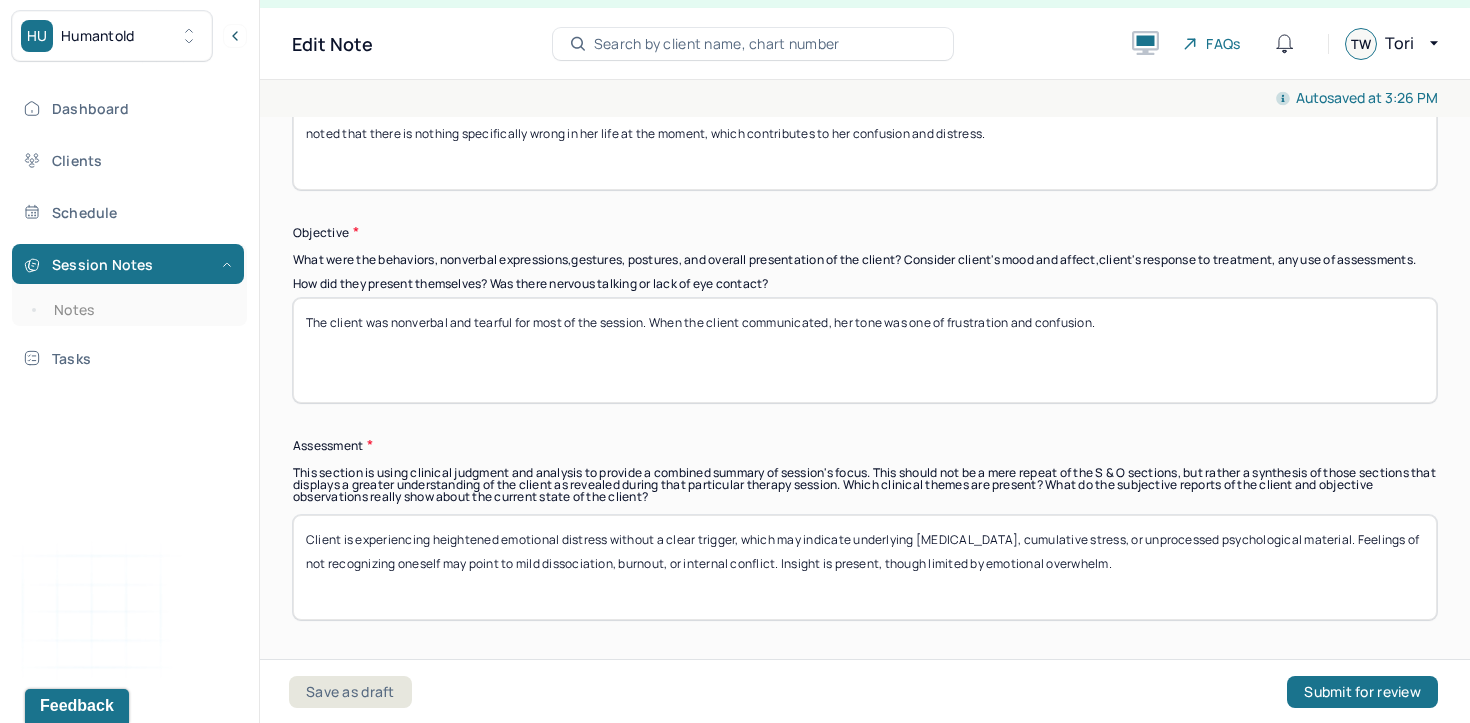 drag, startPoint x: 1062, startPoint y: 549, endPoint x: 739, endPoint y: 544, distance: 323.0387 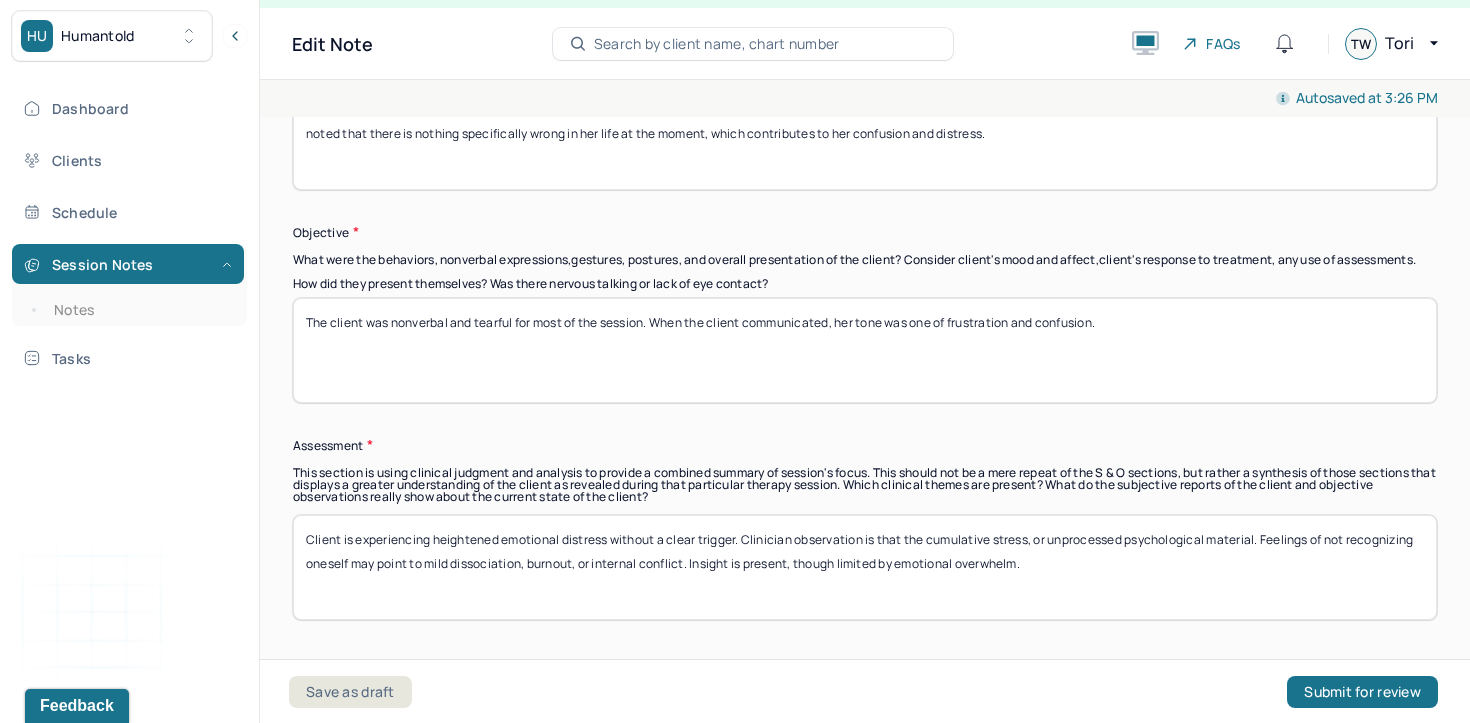 drag, startPoint x: 1259, startPoint y: 555, endPoint x: 1041, endPoint y: 557, distance: 218.00917 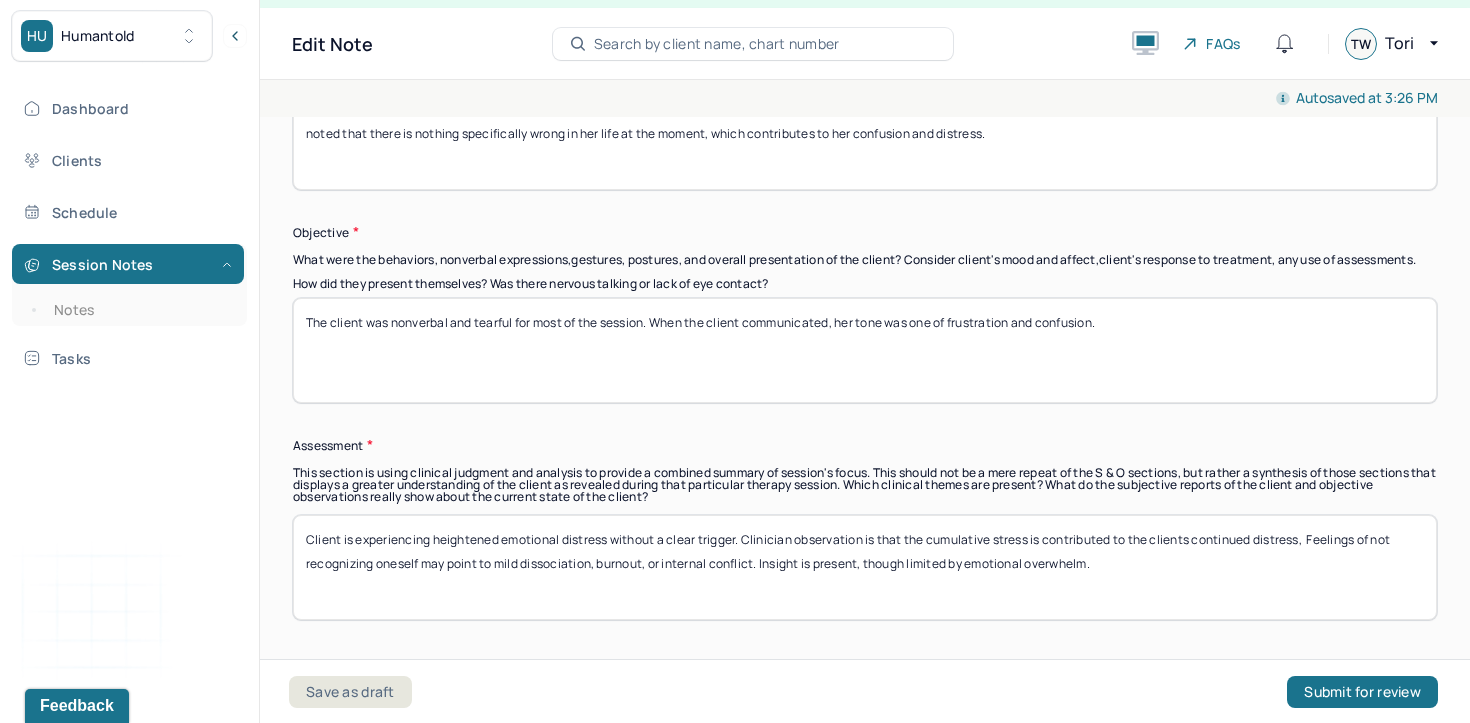 click on "Client is experiencing heightened emotional distress without a clear trigger. Clinician observation is that the cumulative stress is contributed to the clients continued distress,  Feelings of not recognizing oneself may point to mild dissociation, burnout, or internal conflict. Insight is present, though limited by emotional overwhelm." at bounding box center (865, 567) 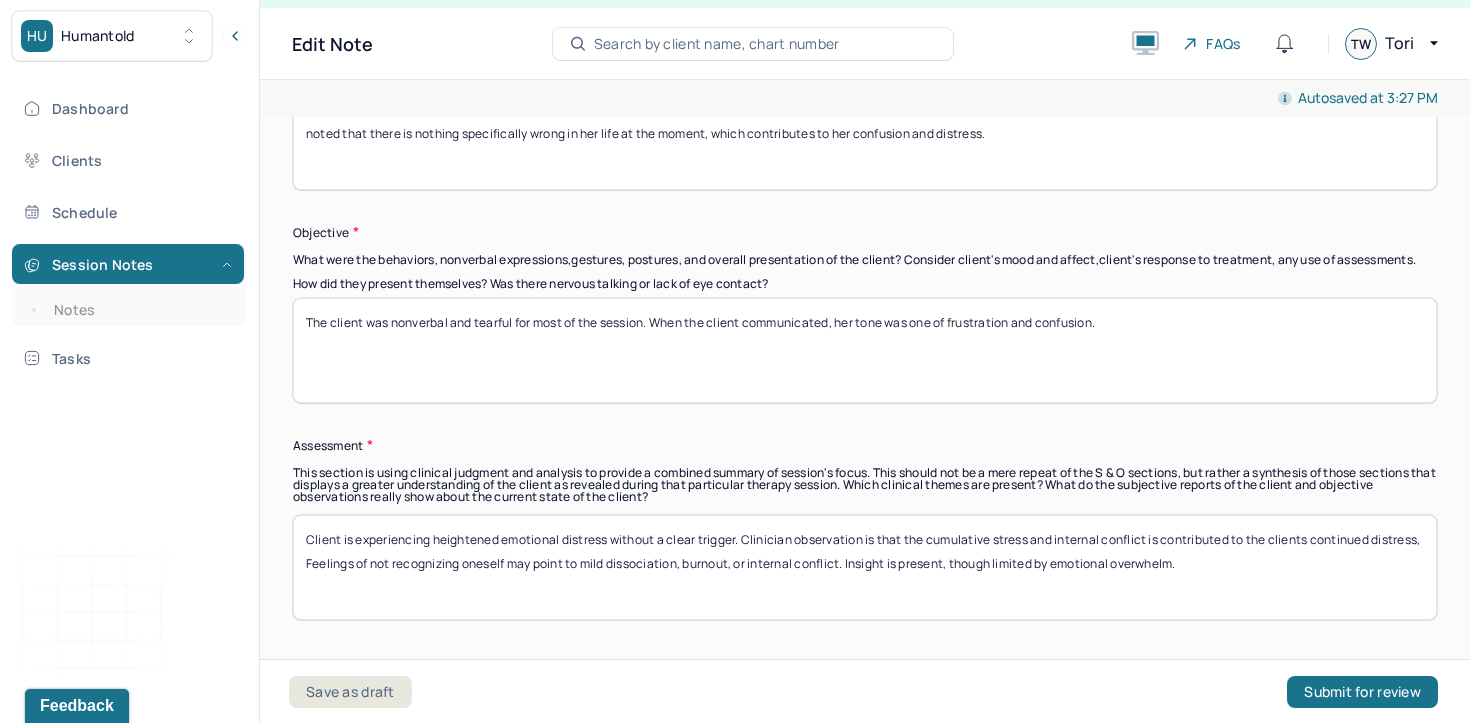 drag, startPoint x: 1229, startPoint y: 577, endPoint x: 293, endPoint y: 574, distance: 936.0048 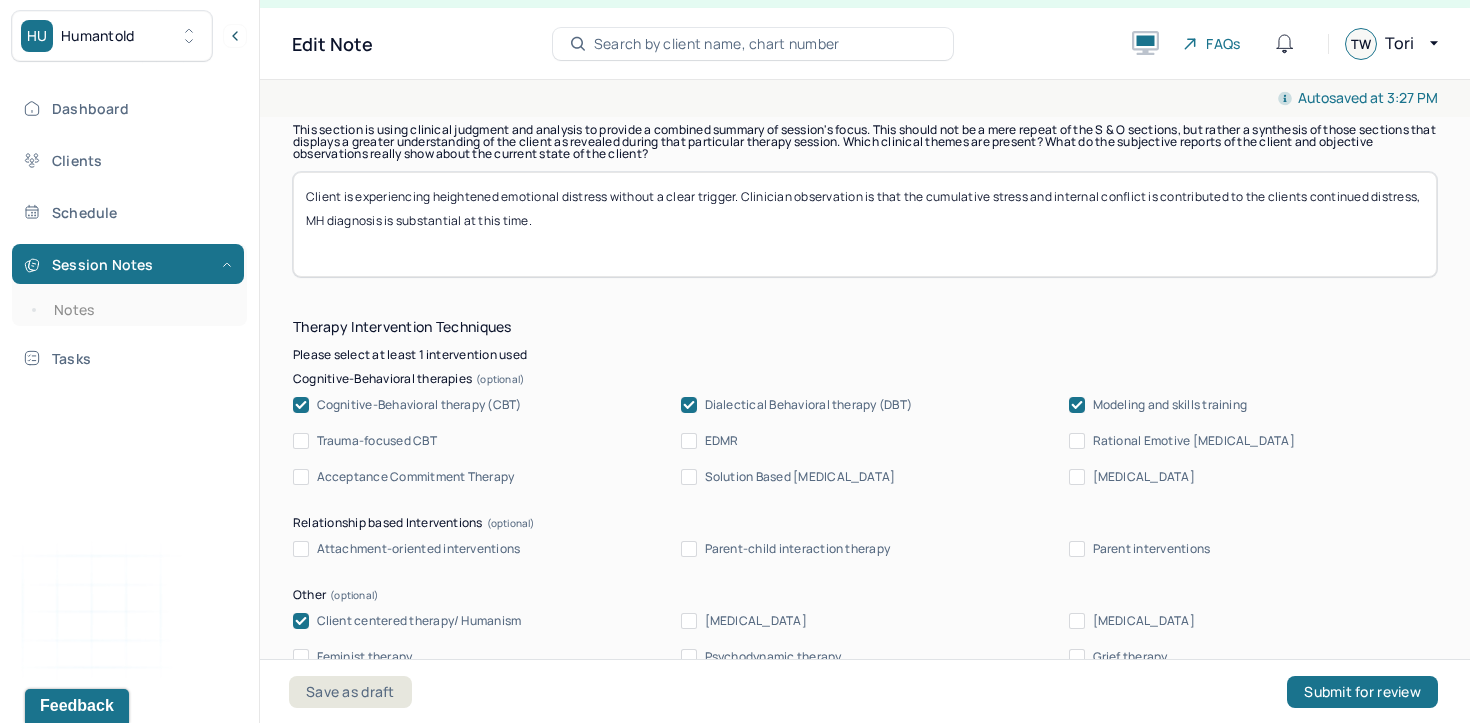 scroll, scrollTop: 1669, scrollLeft: 0, axis: vertical 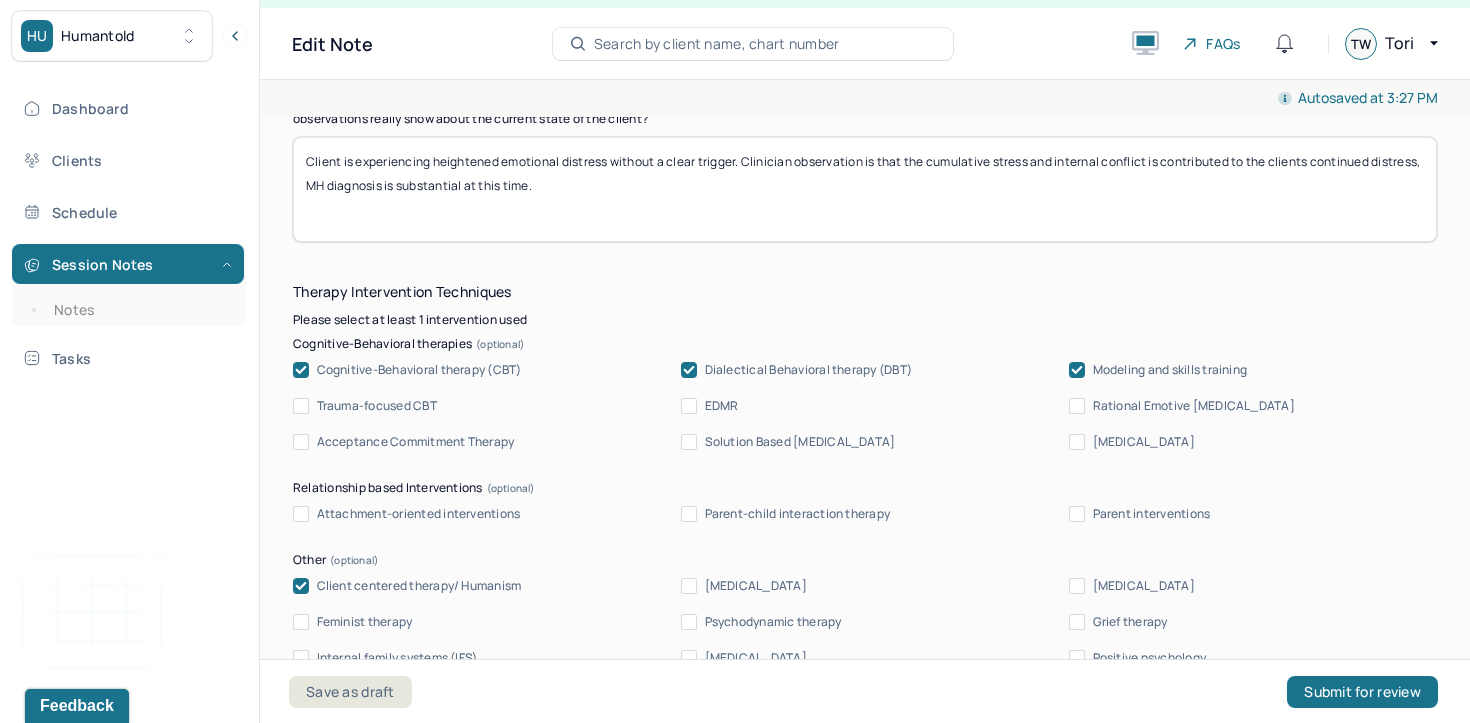 type on "Client is experiencing heightened emotional distress without a clear trigger. Clinician observation is that the cumulative stress and internal conflict is contributed to the clients continued distress,  MH diagnosis is substantial at this time." 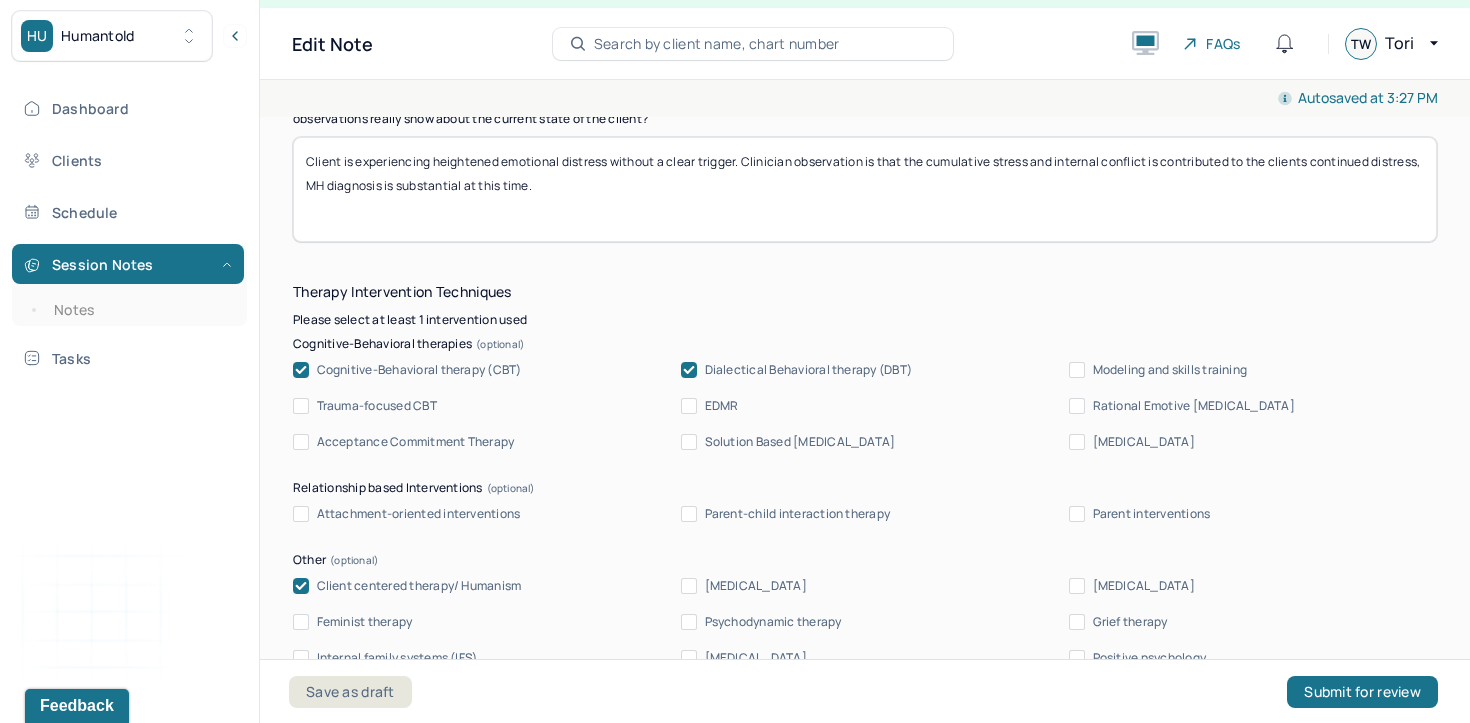 click on "Cognitive-Behavioral therapy (CBT)" at bounding box center [419, 370] 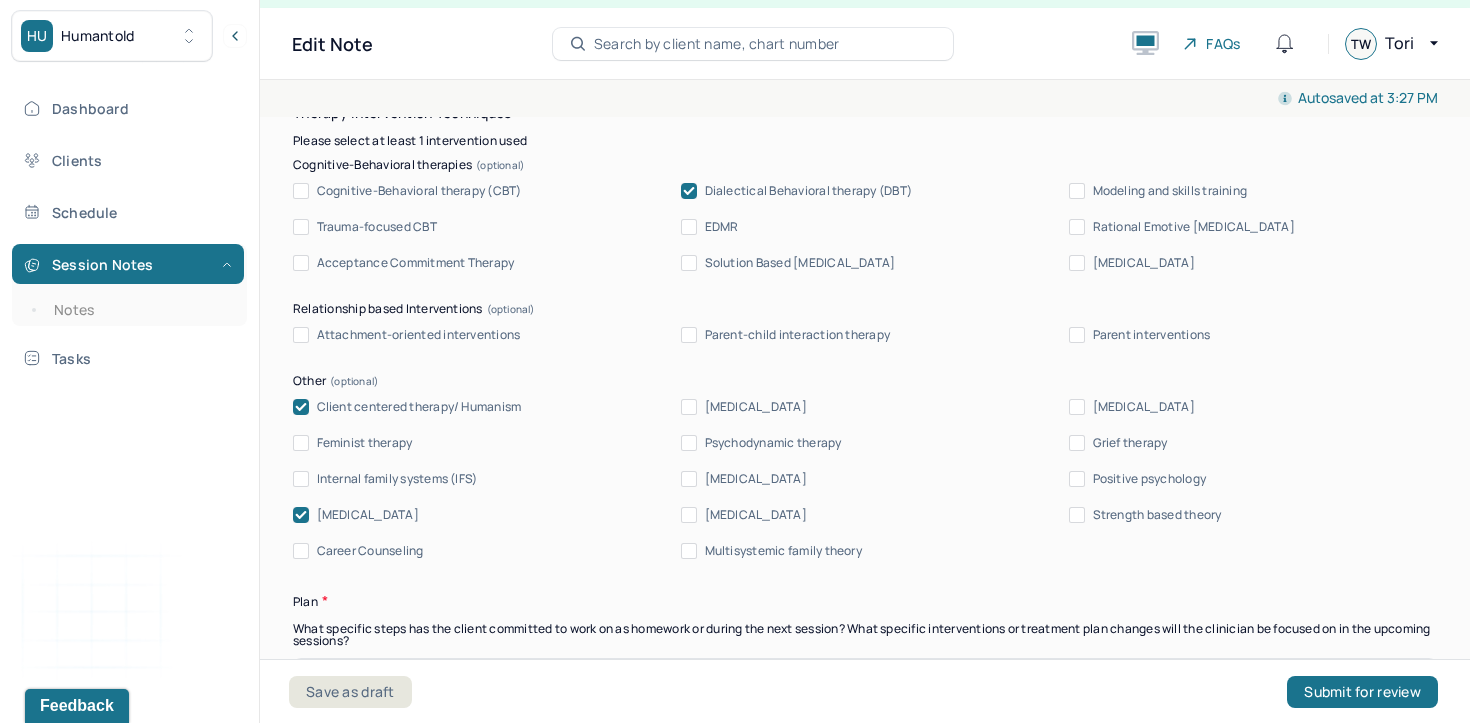 scroll, scrollTop: 1862, scrollLeft: 0, axis: vertical 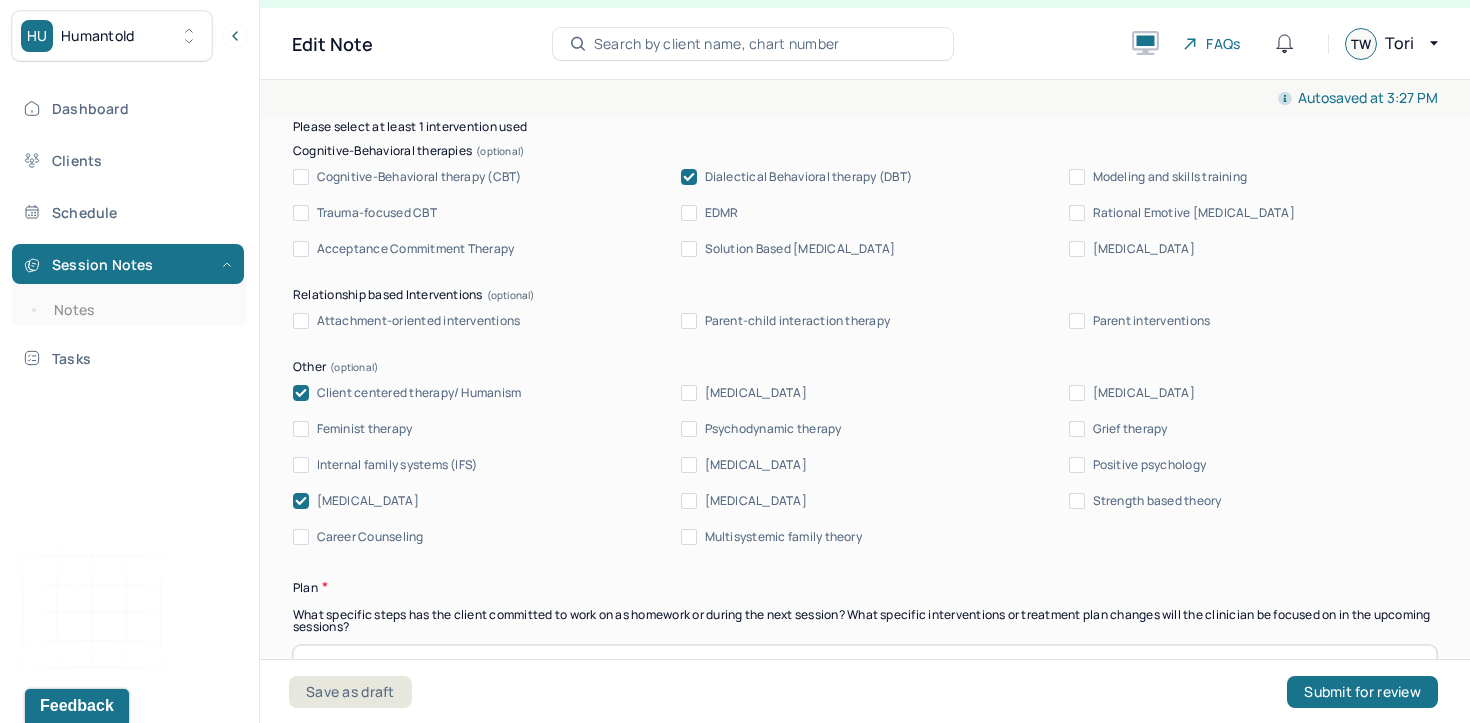 click on "[MEDICAL_DATA]" at bounding box center (368, 501) 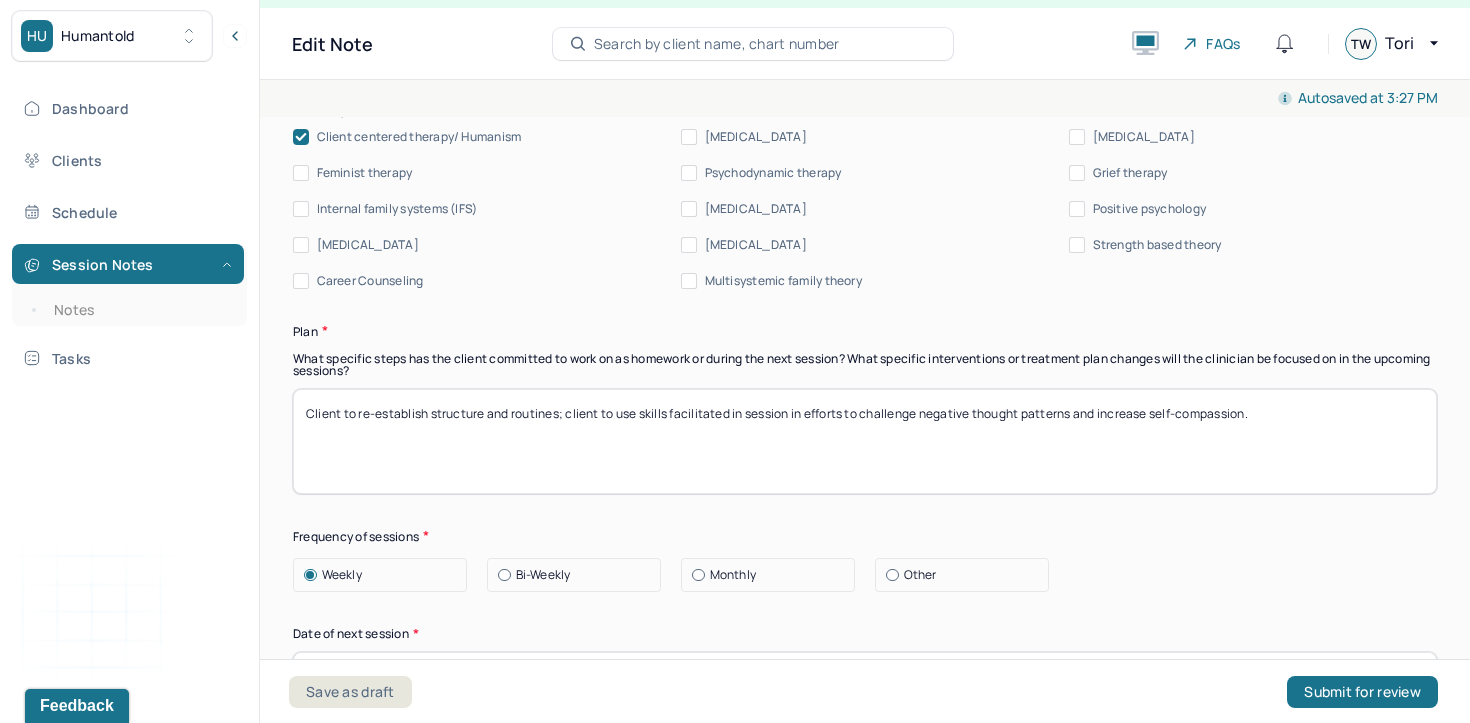 scroll, scrollTop: 2127, scrollLeft: 0, axis: vertical 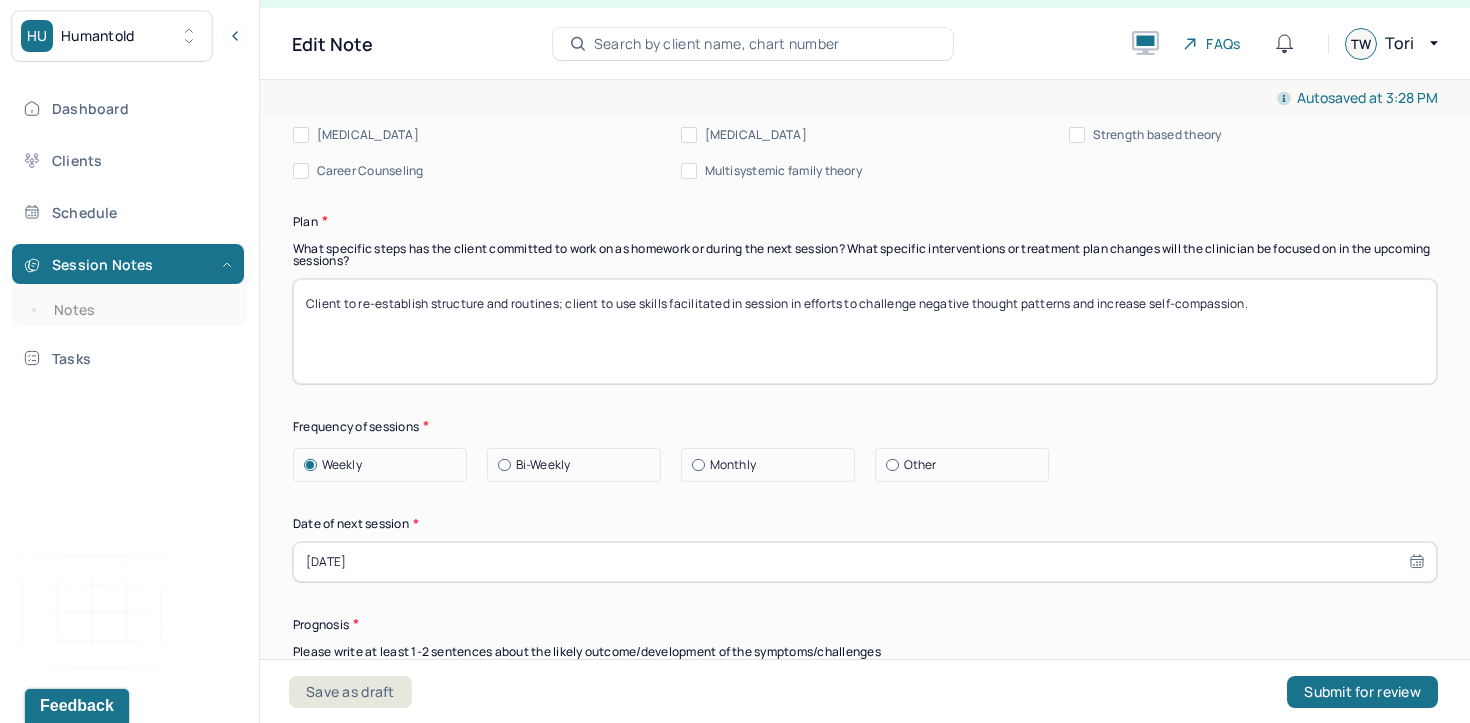 click on "[DATE]" at bounding box center [865, 562] 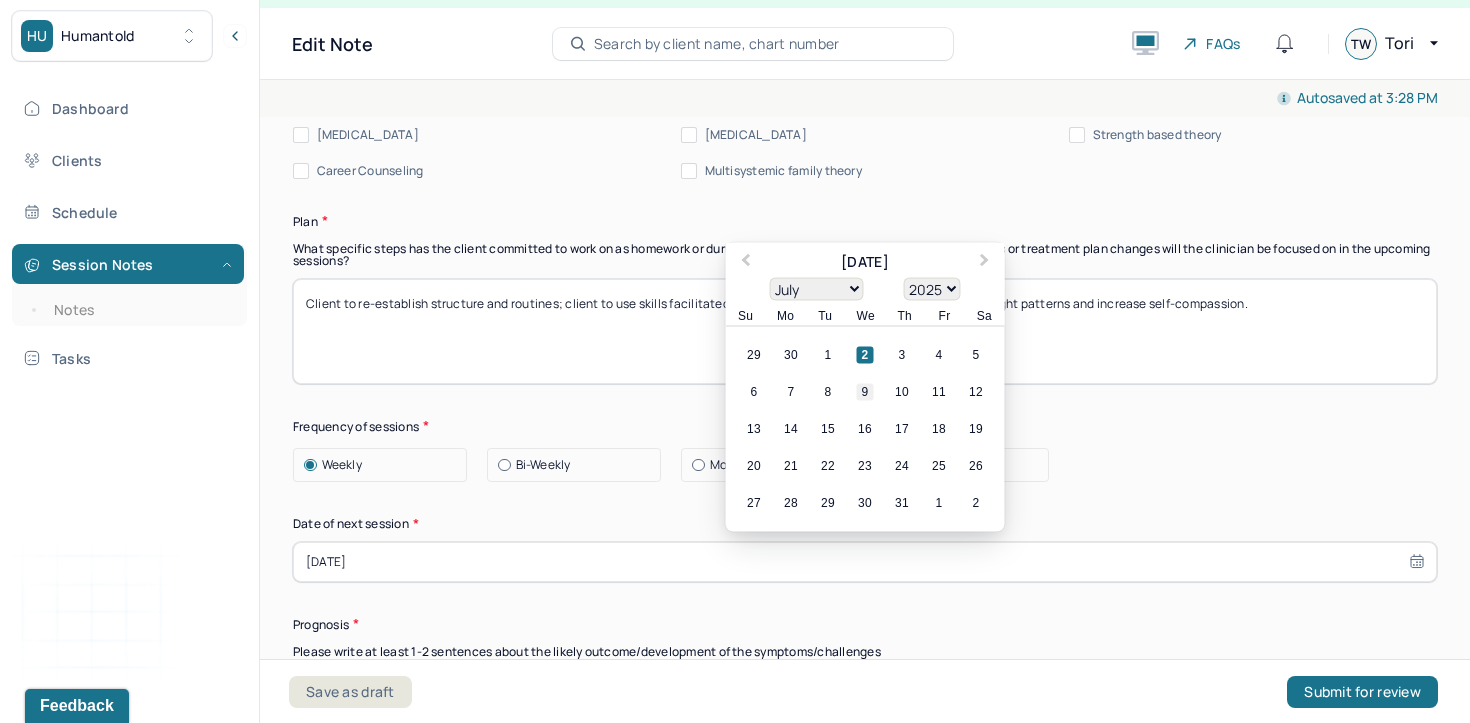 click on "9" at bounding box center [865, 391] 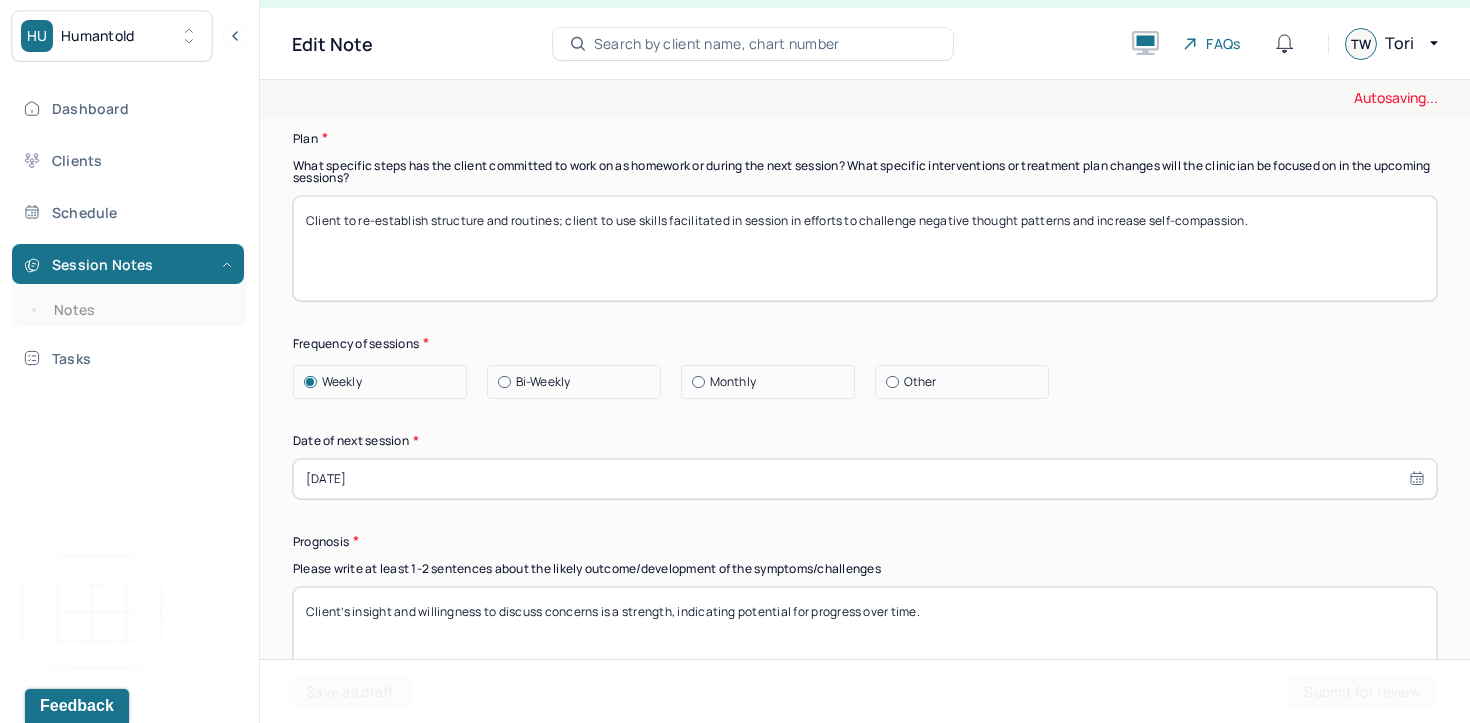 scroll, scrollTop: 2317, scrollLeft: 0, axis: vertical 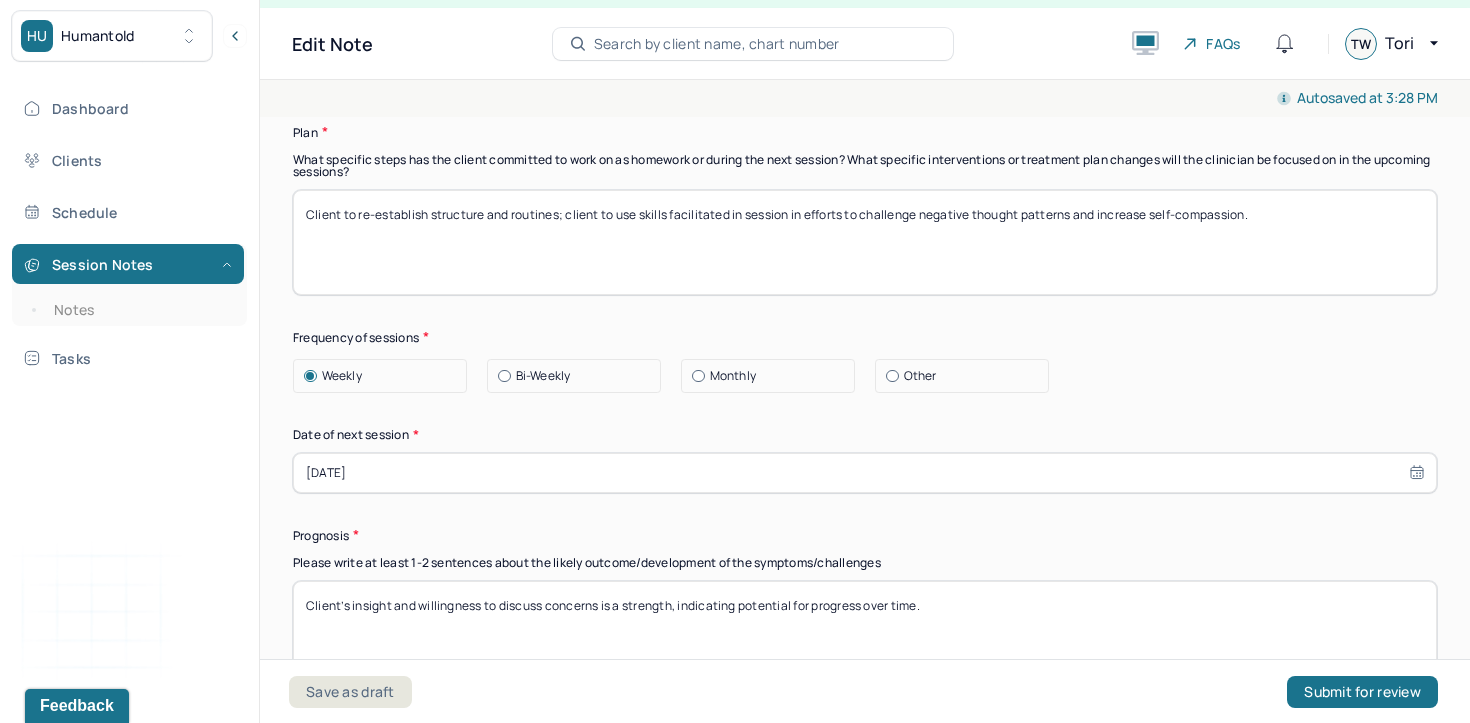 select on "6" 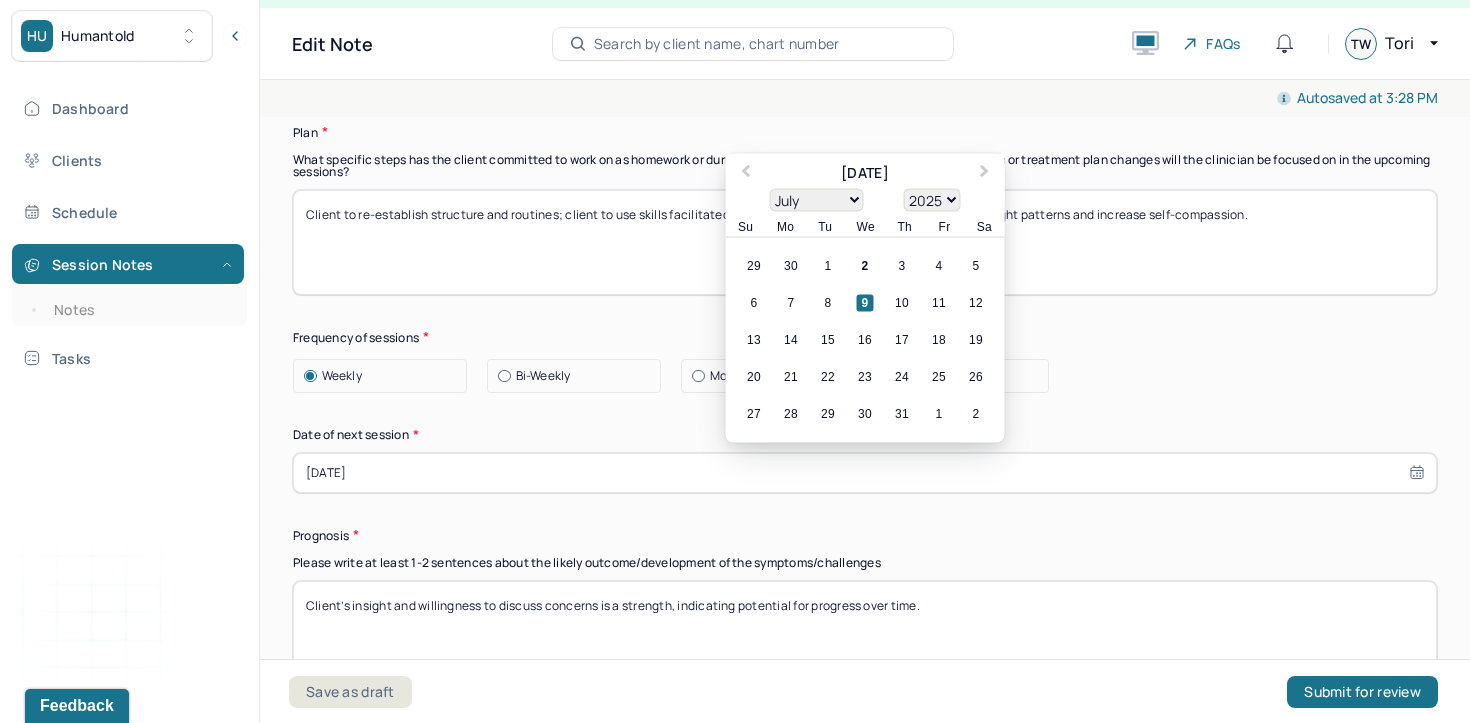 click on "Client to re-establish structure and routines; client to use skills facilitated in session in efforts to challenge negative thought patterns and increase self-compassion." at bounding box center (865, 242) 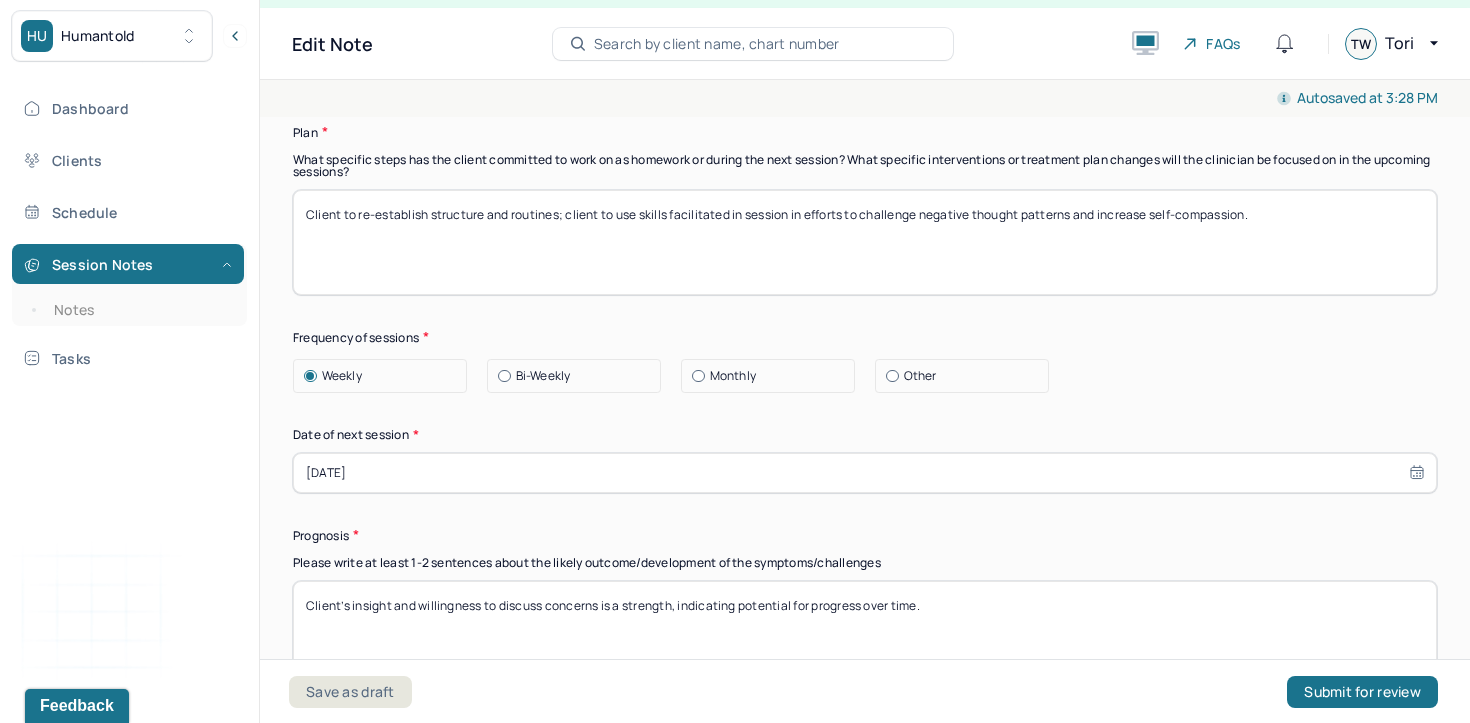 drag, startPoint x: 1277, startPoint y: 217, endPoint x: 281, endPoint y: 227, distance: 996.0502 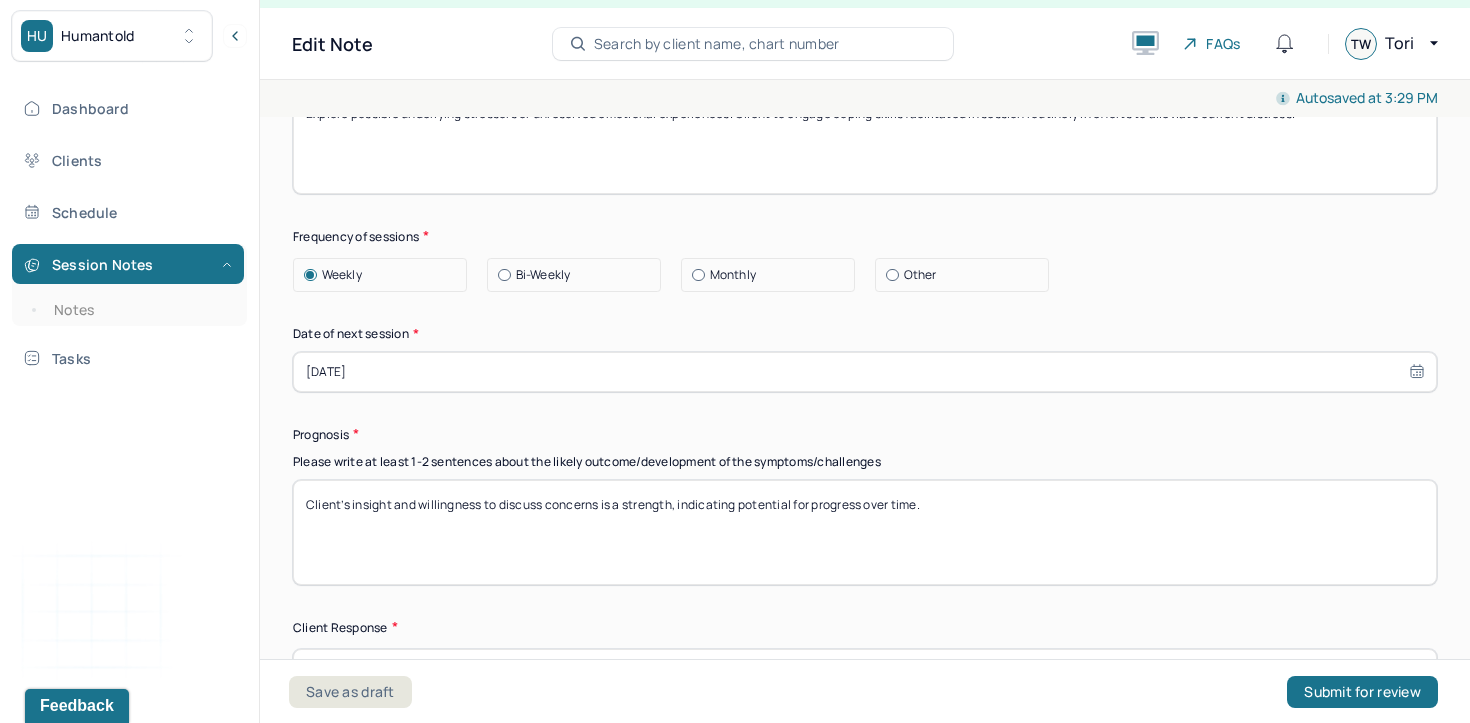 scroll, scrollTop: 2428, scrollLeft: 0, axis: vertical 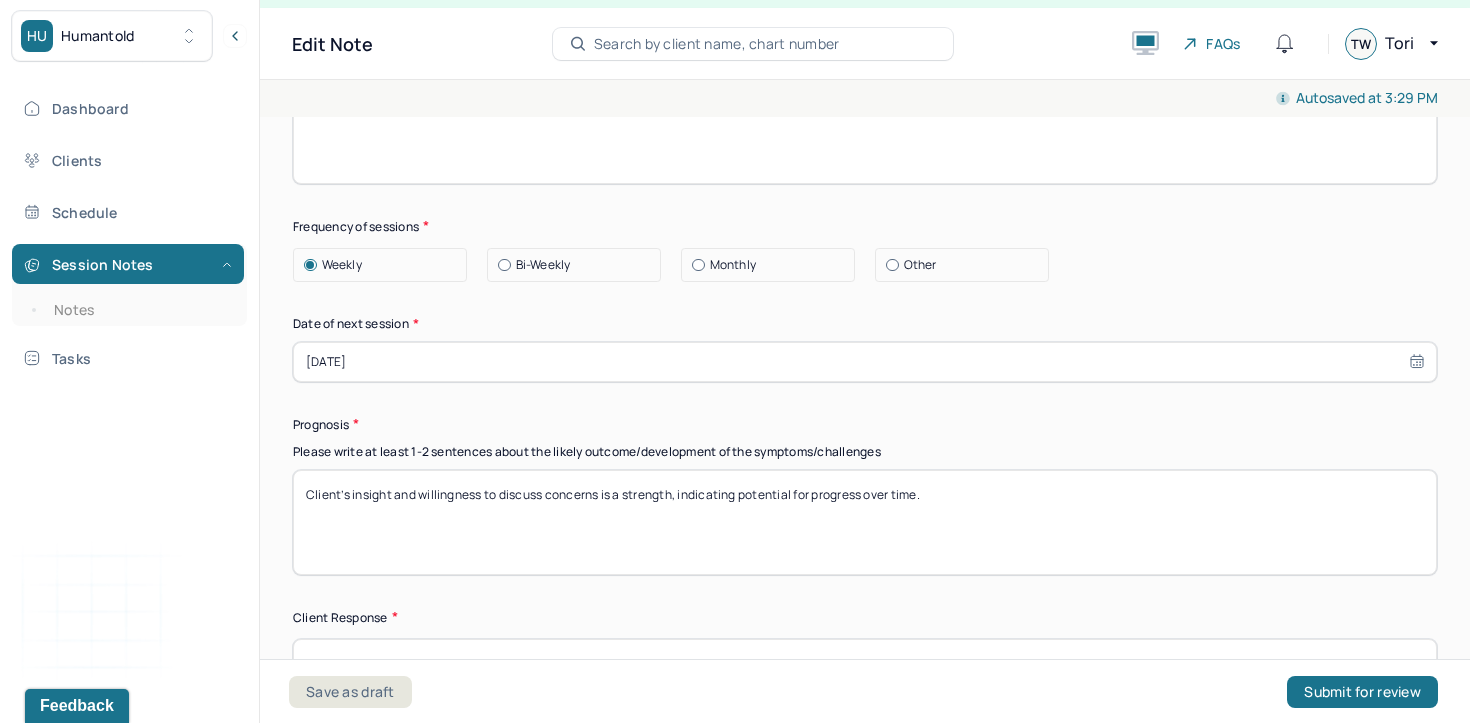 type on "Explore possible underlying stressors or unresolved emotional experiences. Client to engage coping skills facilitated in session routinely in efforts to alleviate current distress." 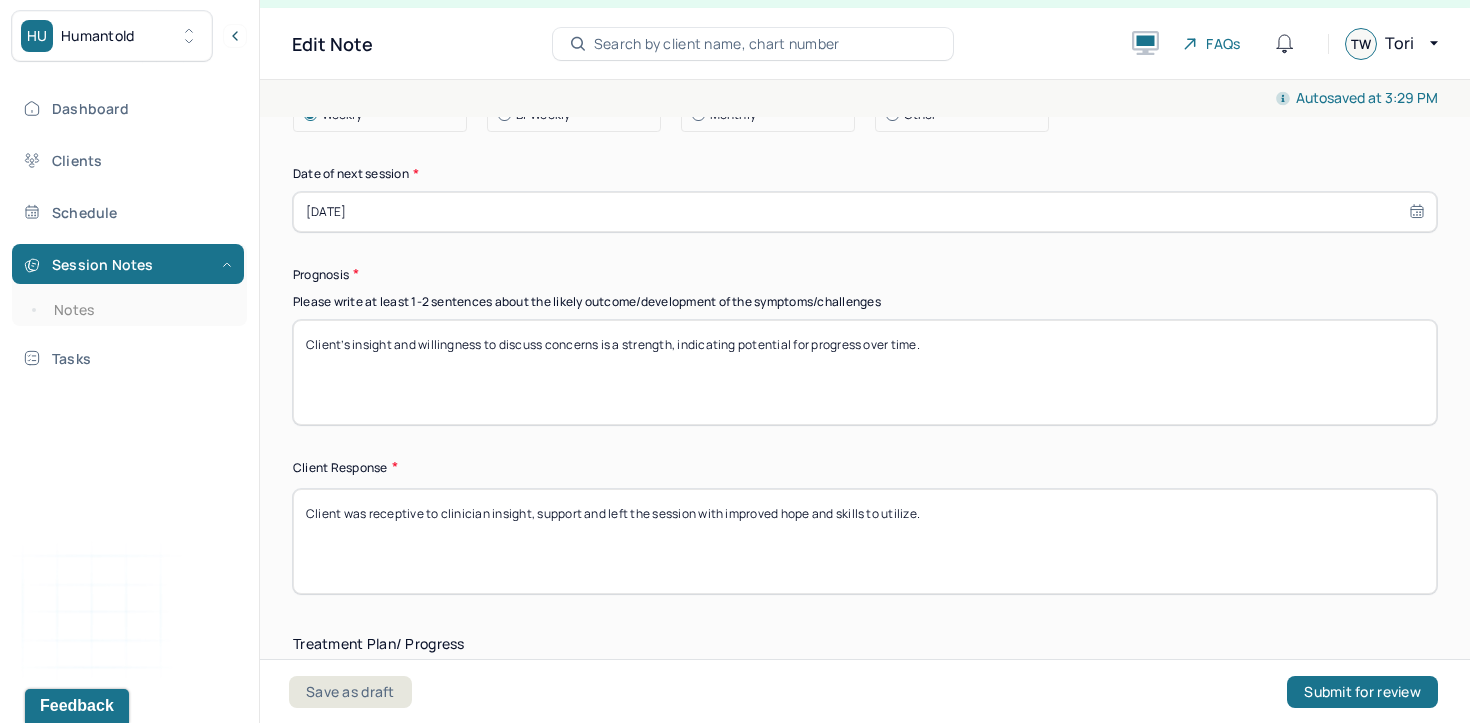 scroll, scrollTop: 2621, scrollLeft: 0, axis: vertical 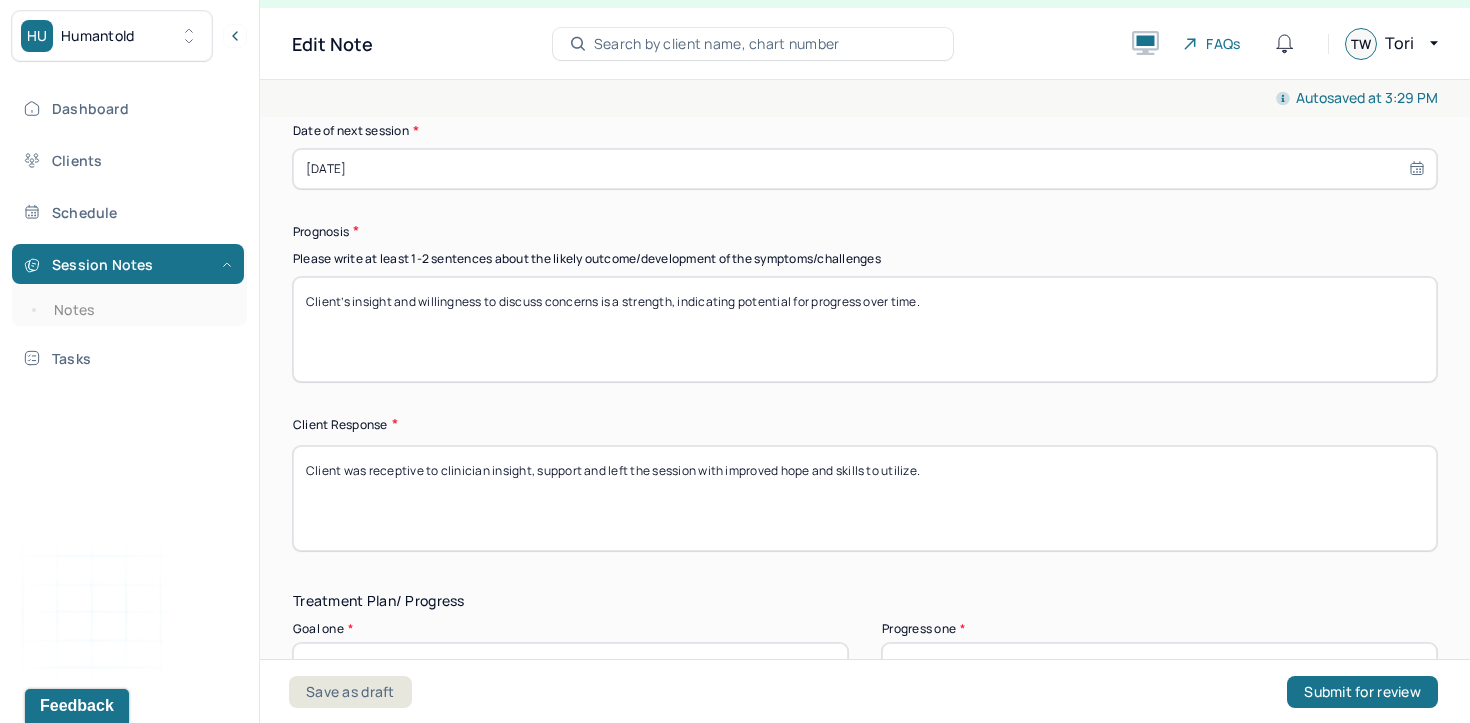 drag, startPoint x: 939, startPoint y: 496, endPoint x: 298, endPoint y: 475, distance: 641.3439 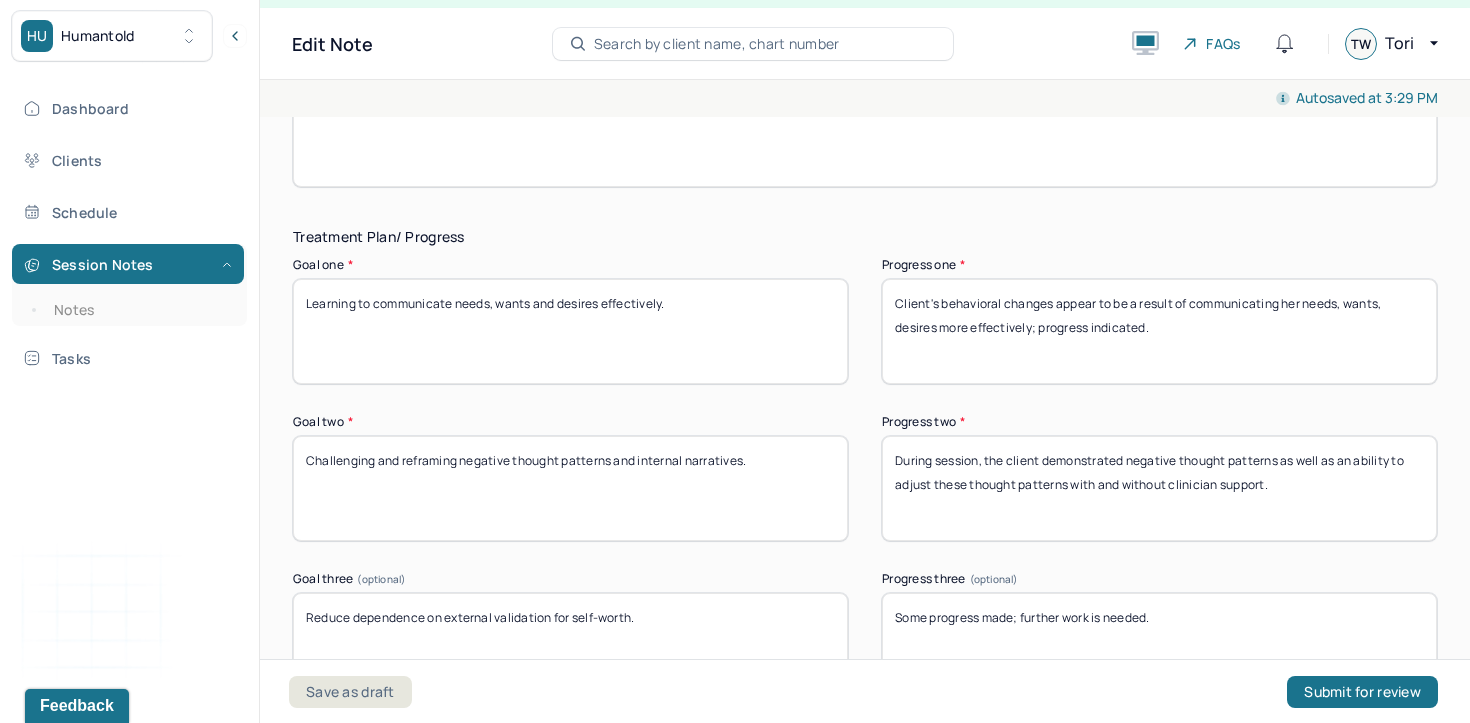 scroll, scrollTop: 3021, scrollLeft: 0, axis: vertical 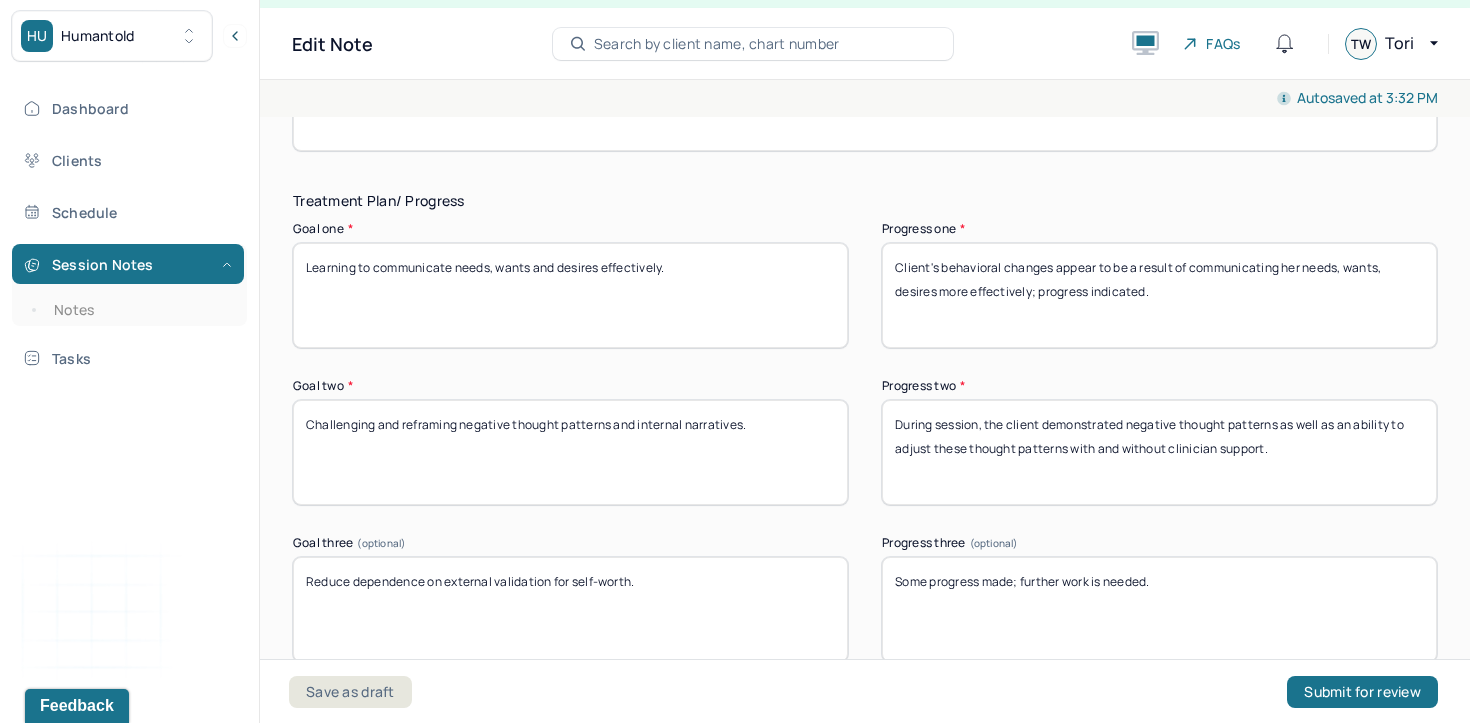 type on "Client was initially unresponsive to support in session but eventually was willing to practice grounding exercises and discuss a plan to better navigate intense emotional experience after session." 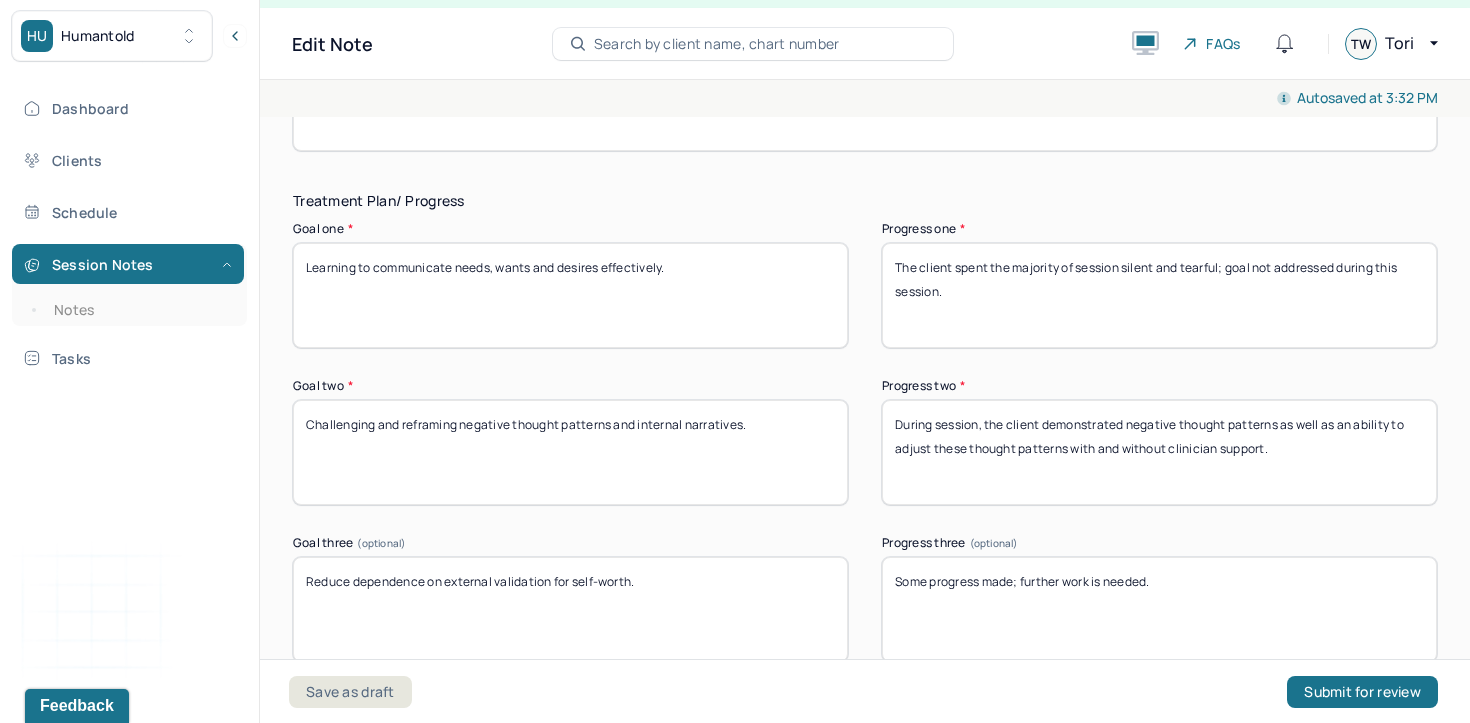 scroll, scrollTop: 3039, scrollLeft: 0, axis: vertical 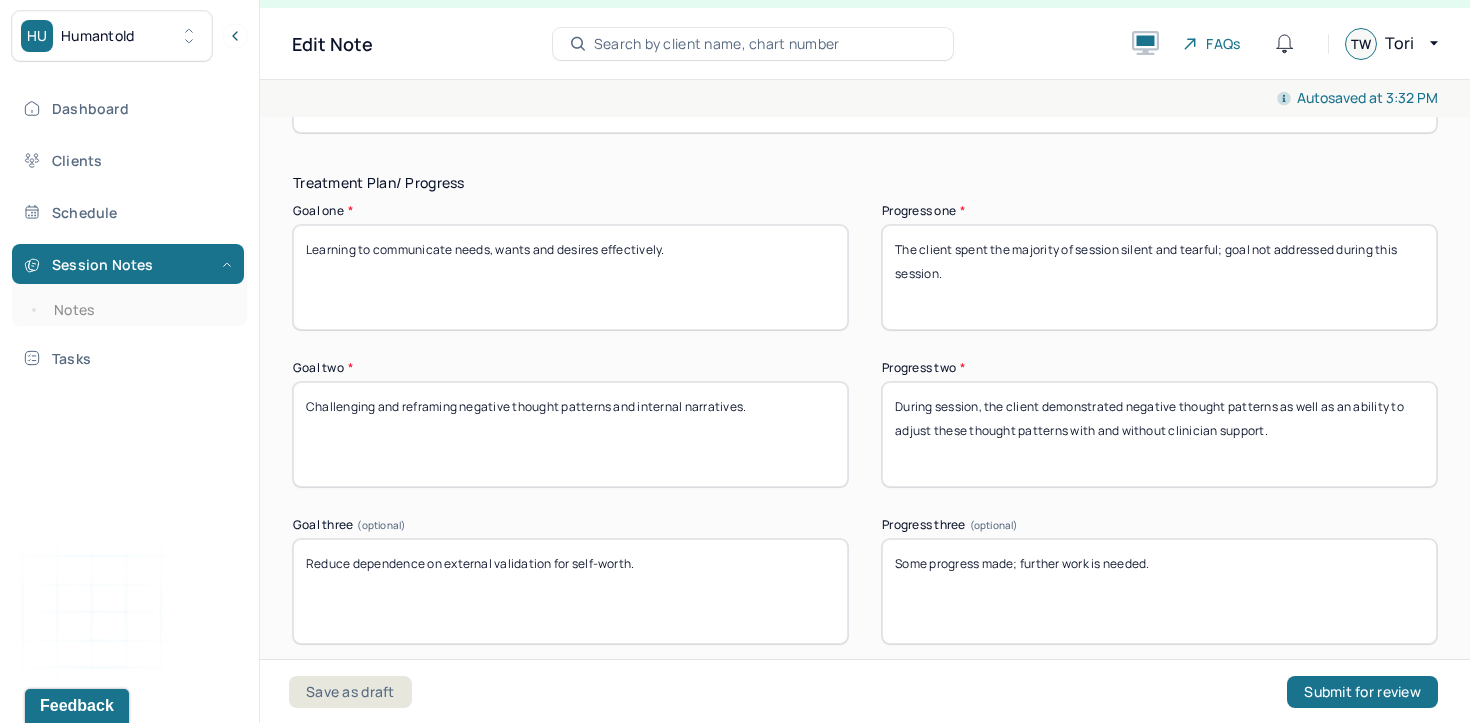 drag, startPoint x: 1018, startPoint y: 295, endPoint x: 861, endPoint y: 230, distance: 169.92351 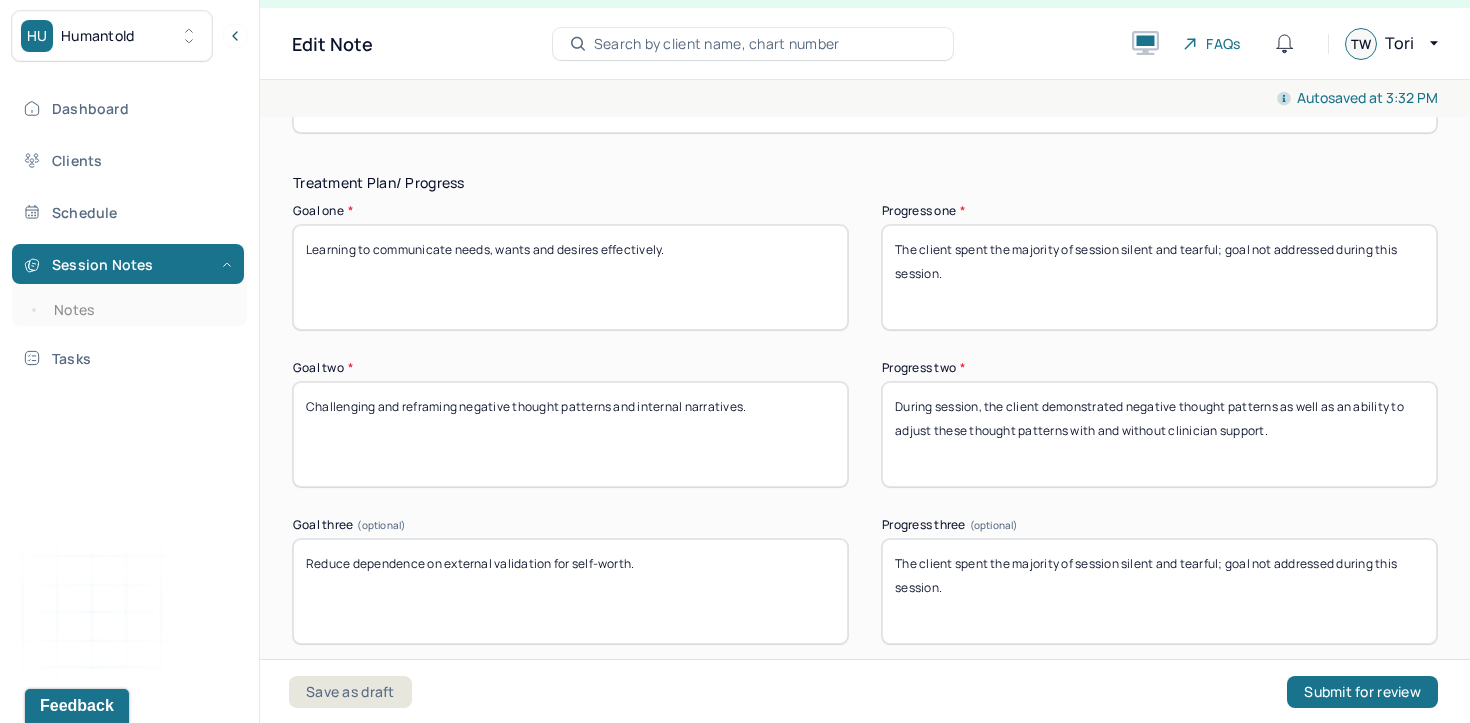 type on "The client spent the majority of session silent and tearful; goal not addressed during this session." 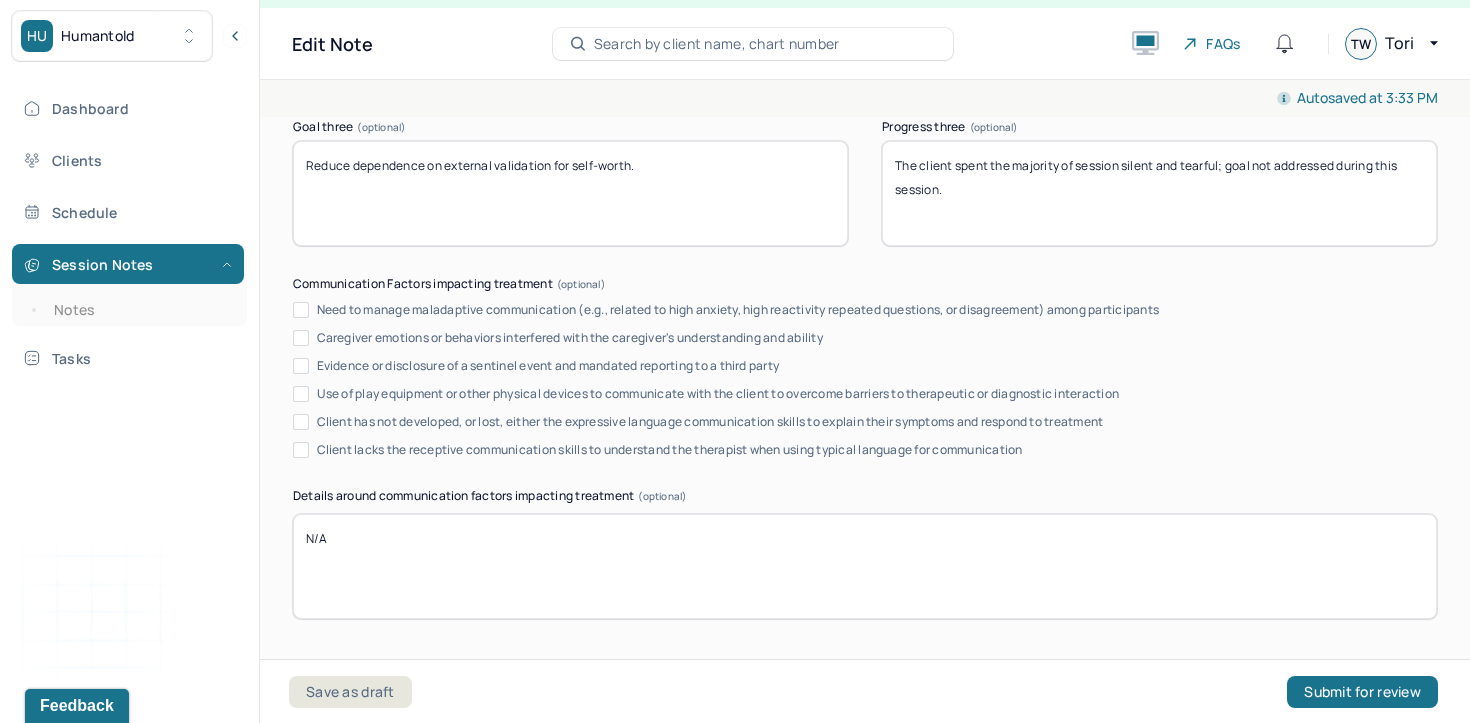 scroll, scrollTop: 3591, scrollLeft: 0, axis: vertical 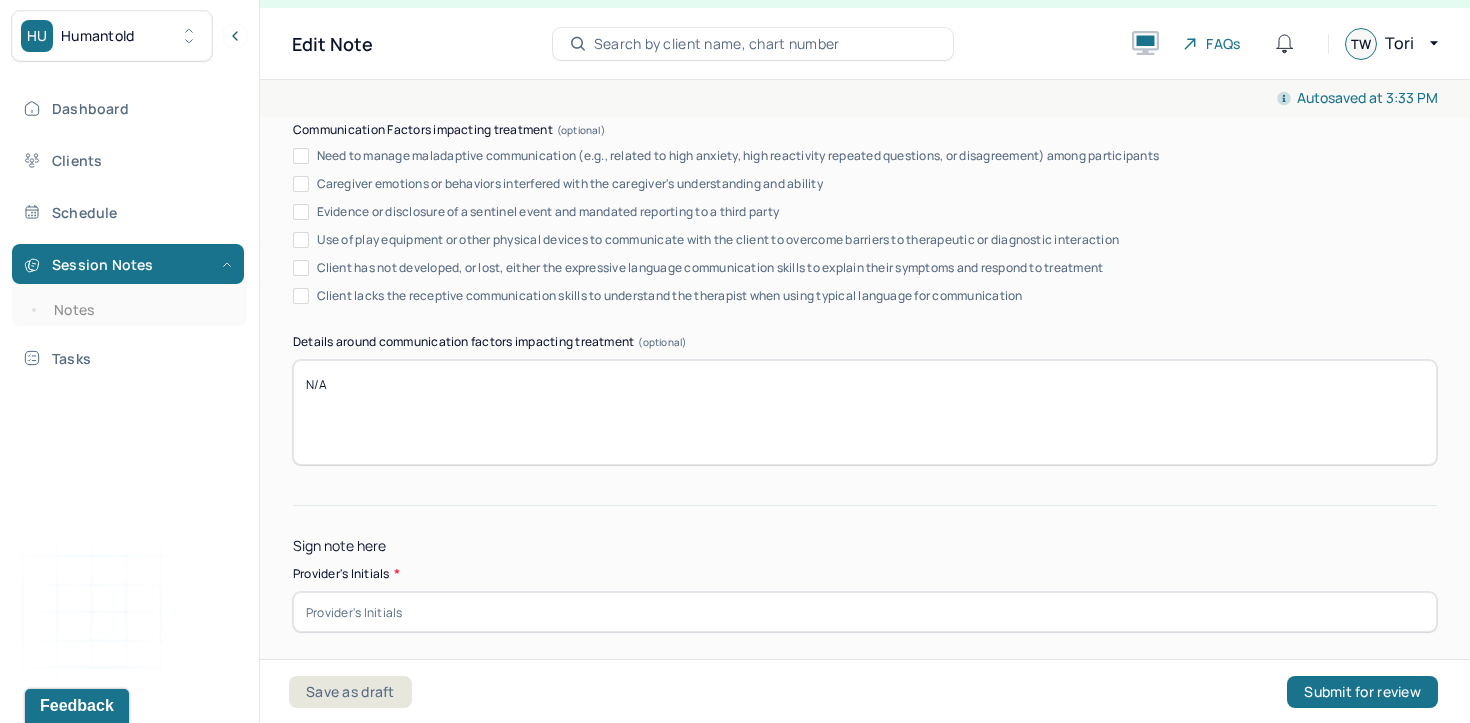type on "The client spent the majority of session silent and tearful; goal not addressed during this session." 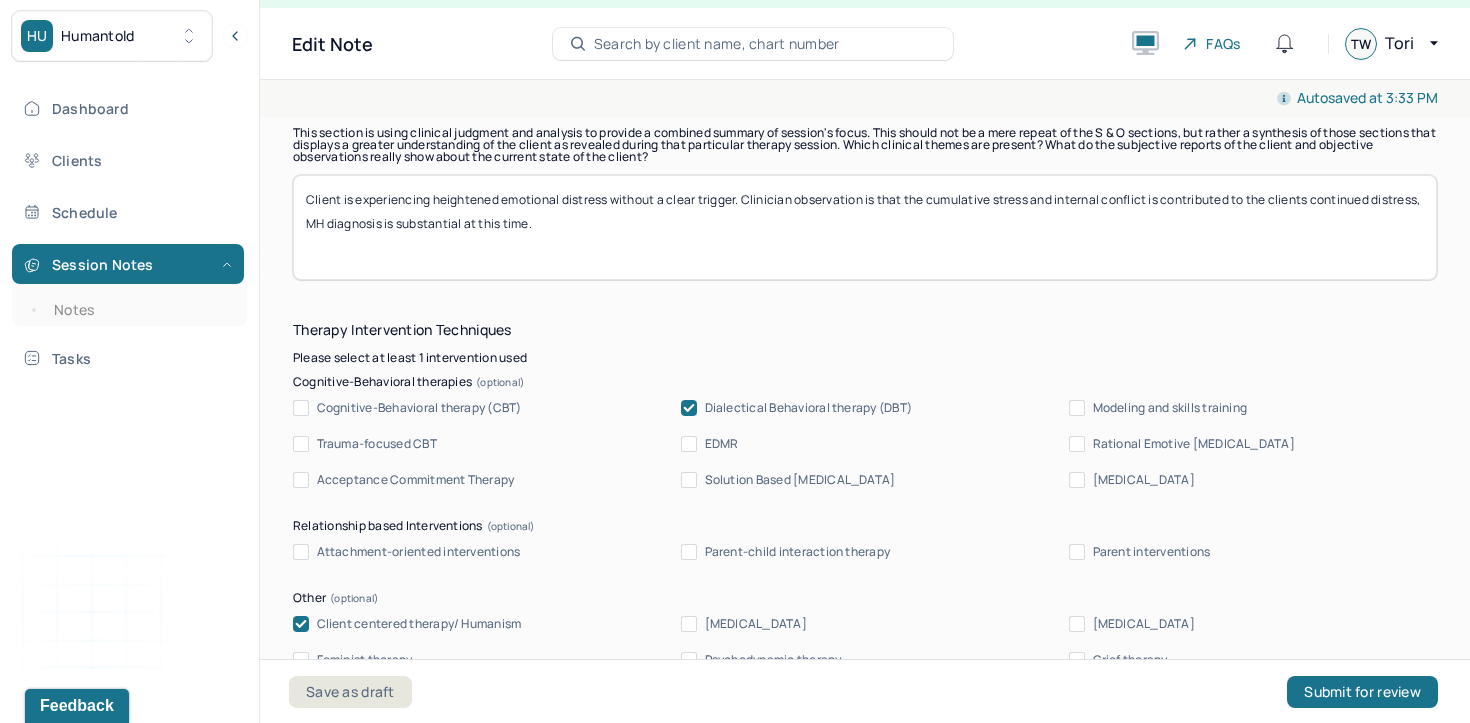 scroll, scrollTop: 1934, scrollLeft: 0, axis: vertical 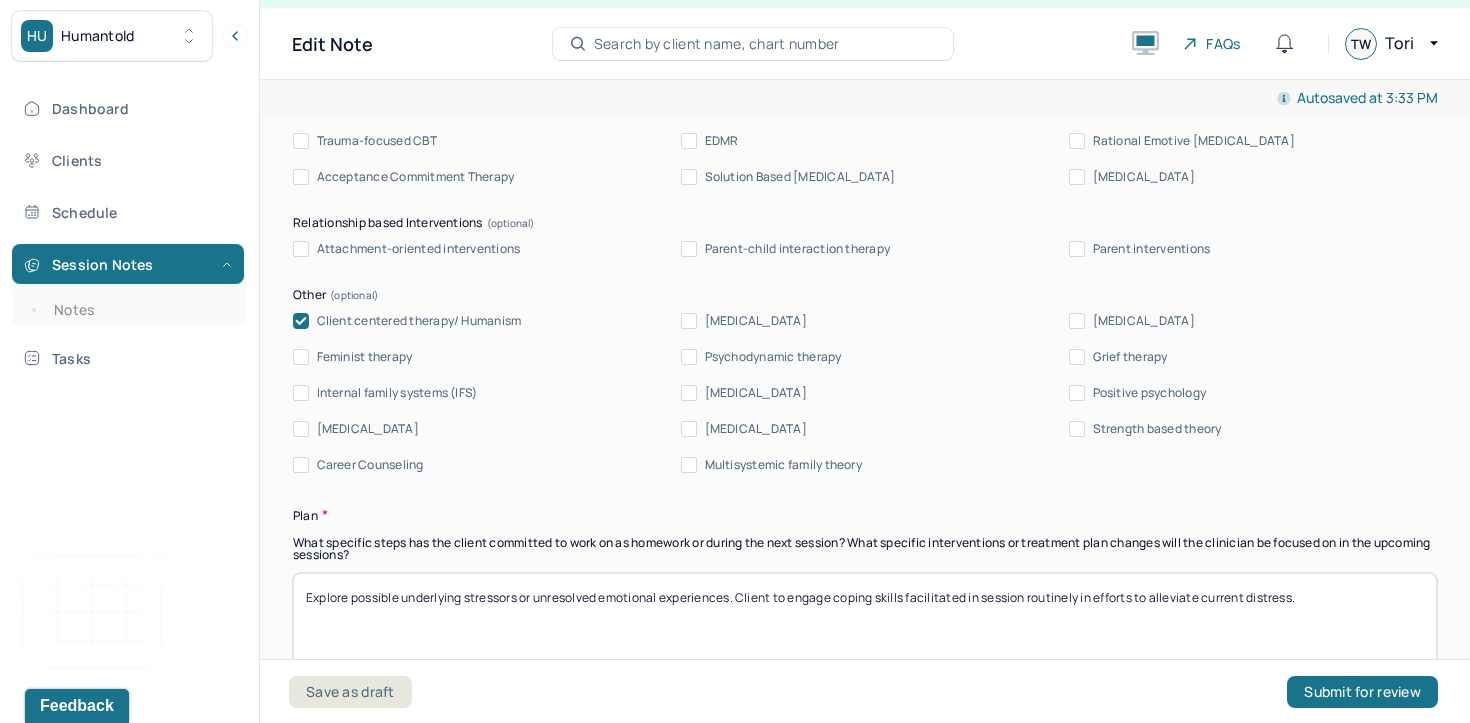 type on "TW" 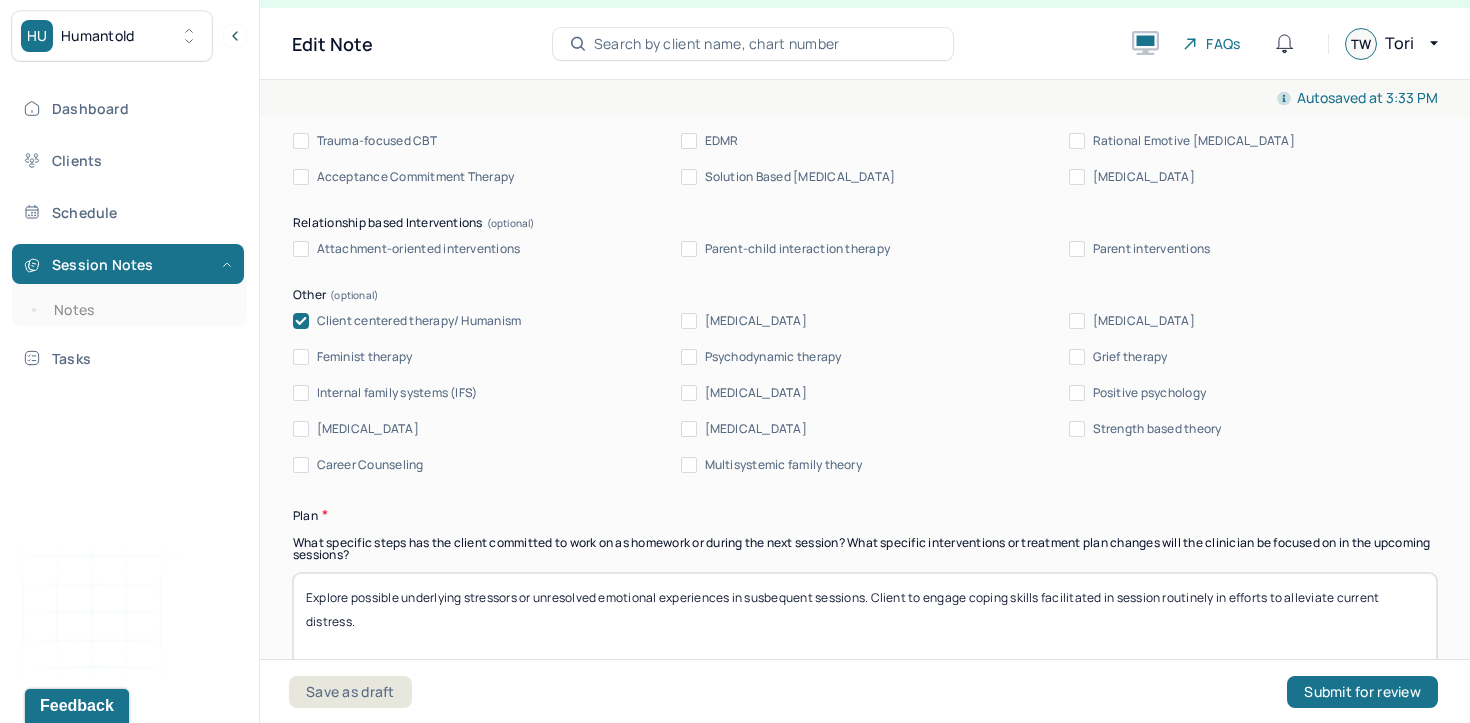 click on "Explore possible underlying stressors or unresolved emotional experiences. Client to engage coping skills facilitated in session routinely in efforts to alleviate current distress." at bounding box center (865, 625) 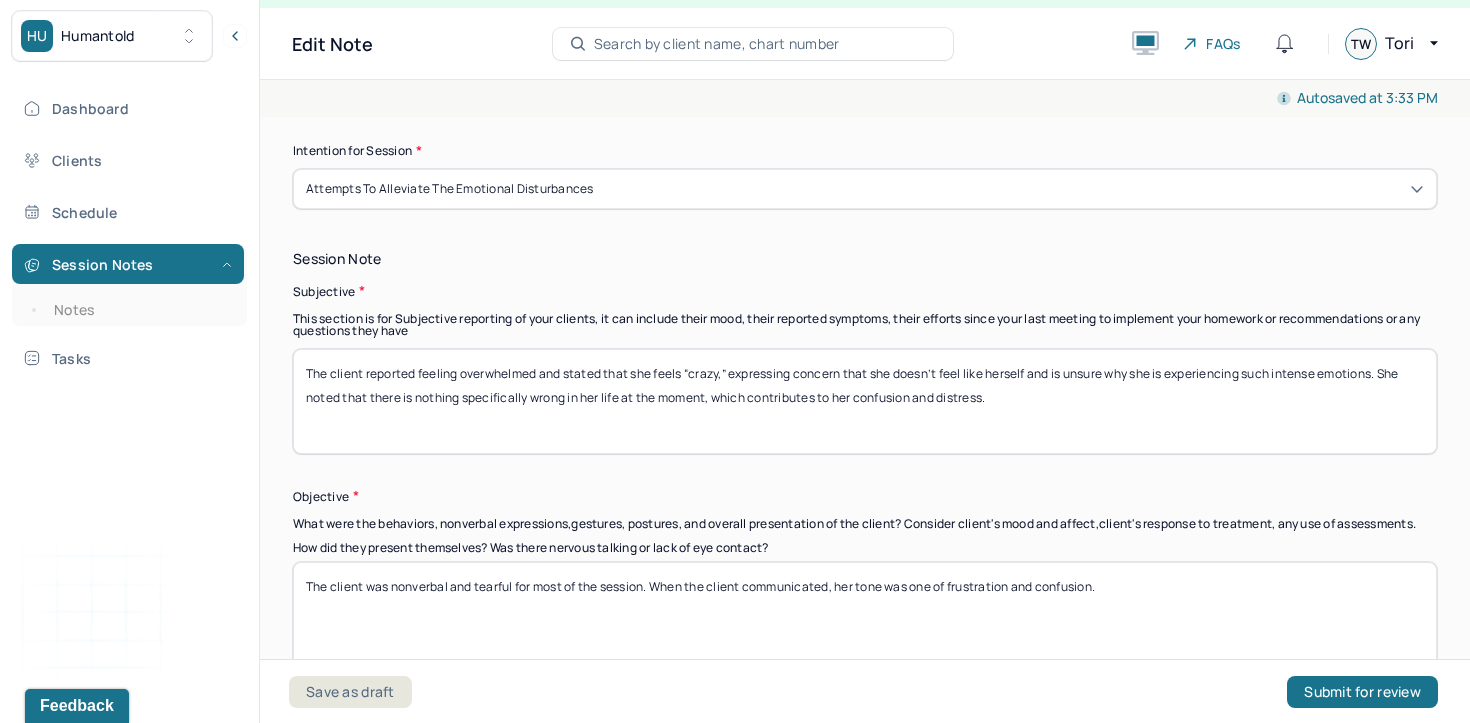 scroll, scrollTop: 1159, scrollLeft: 0, axis: vertical 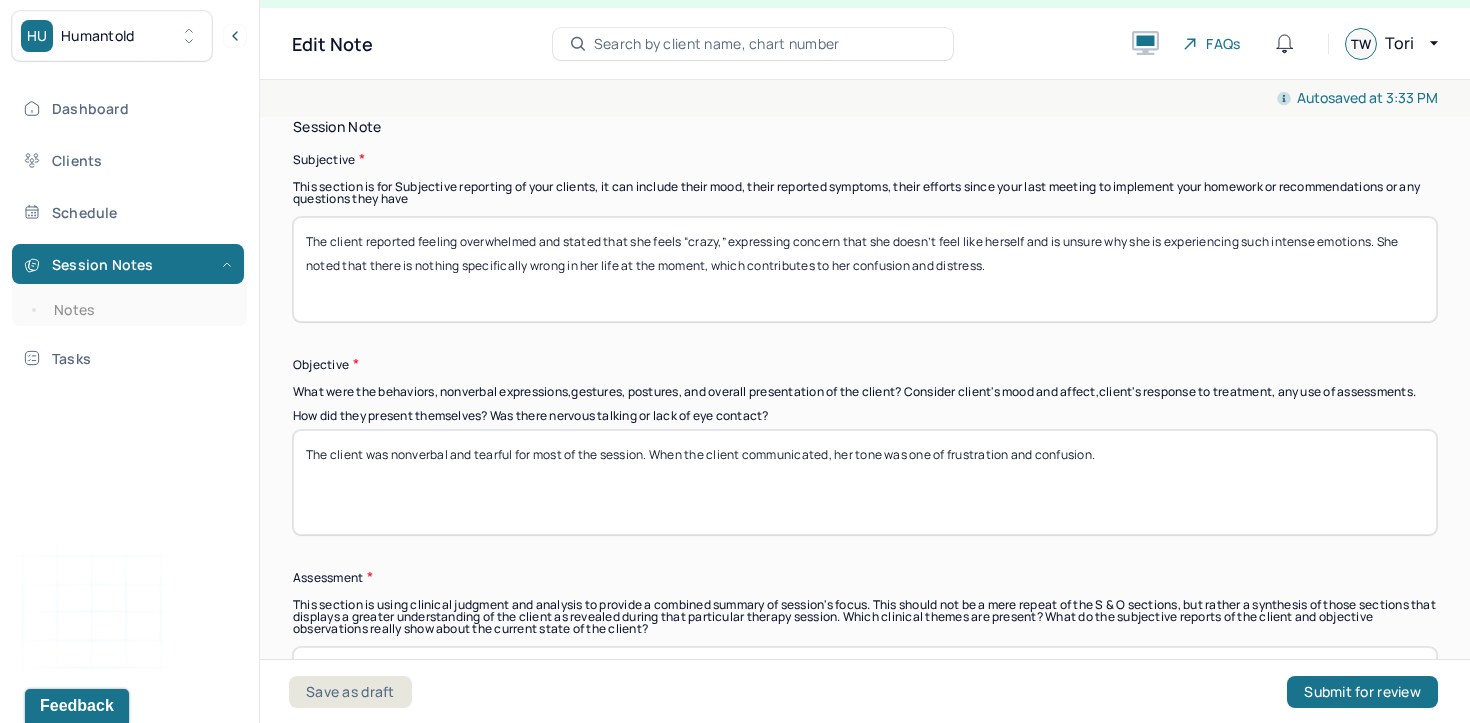 type on "Explore possible underlying stressors or unresolved emotional experiences in subsequent sessions. Client to engage coping skills facilitated in session routinely in efforts to alleviate current distress." 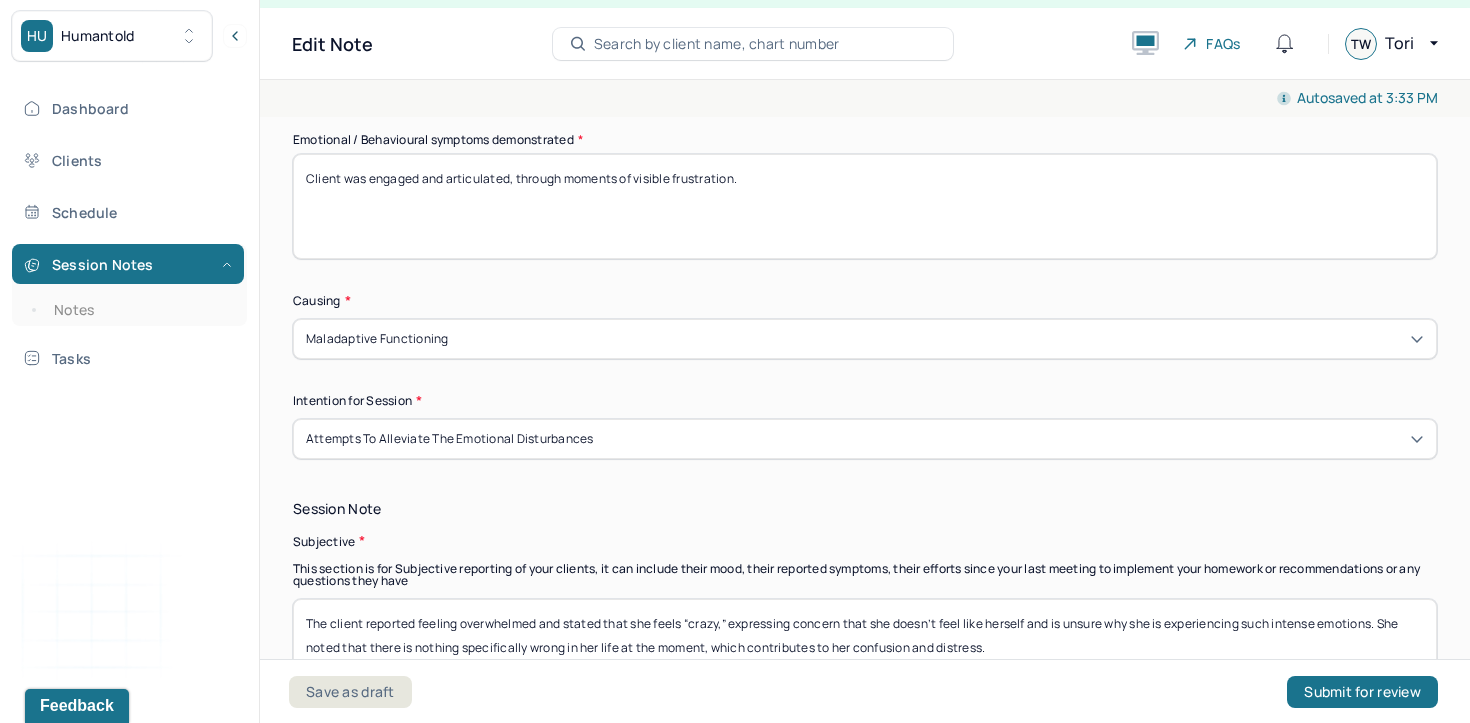 scroll, scrollTop: 688, scrollLeft: 0, axis: vertical 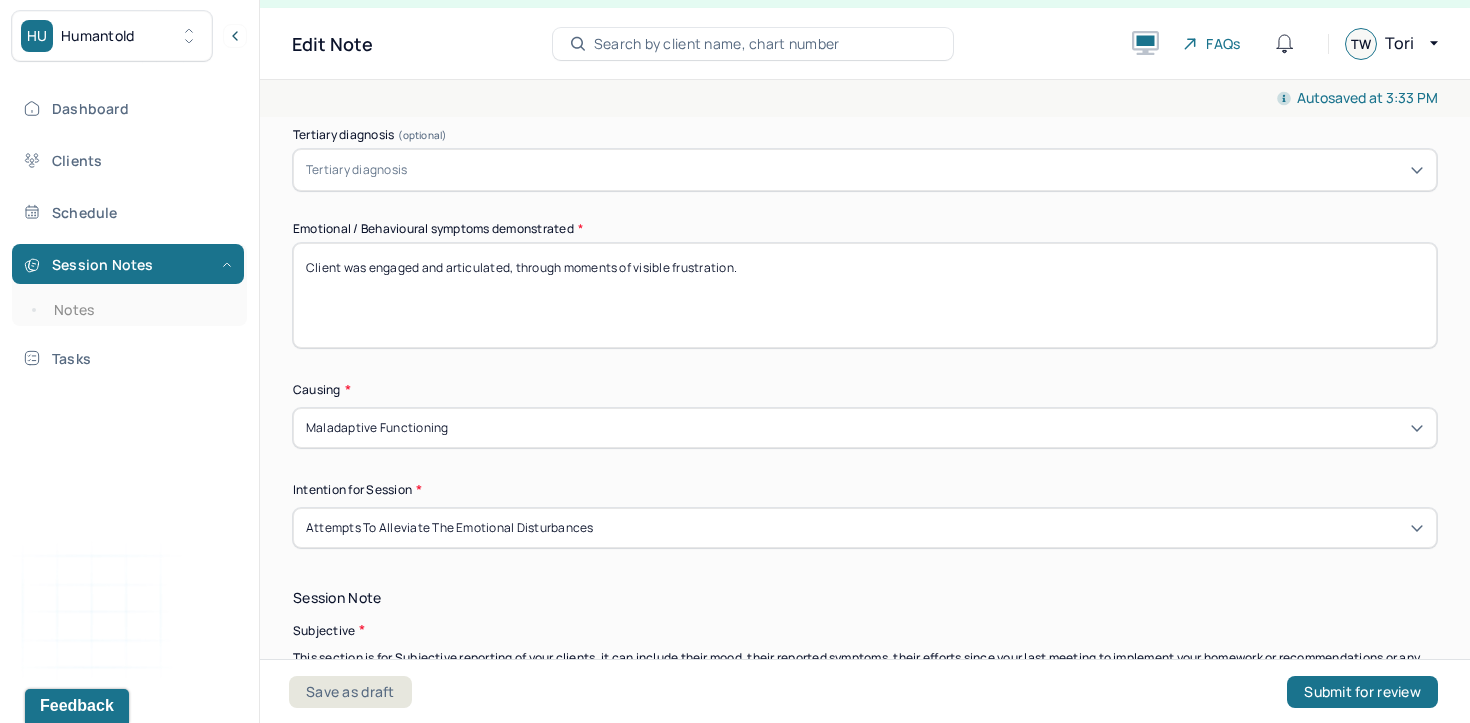 drag, startPoint x: 385, startPoint y: 235, endPoint x: 346, endPoint y: 223, distance: 40.804413 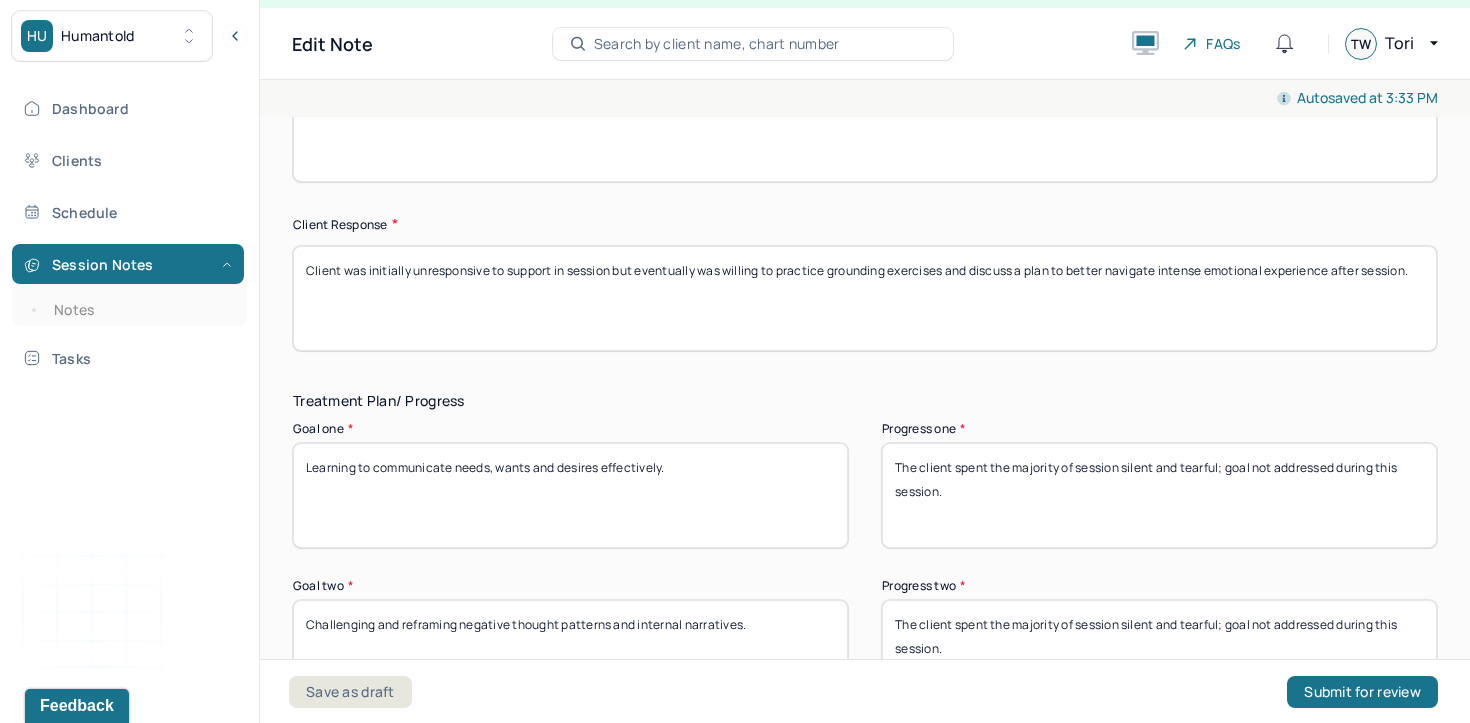 scroll, scrollTop: 3683, scrollLeft: 0, axis: vertical 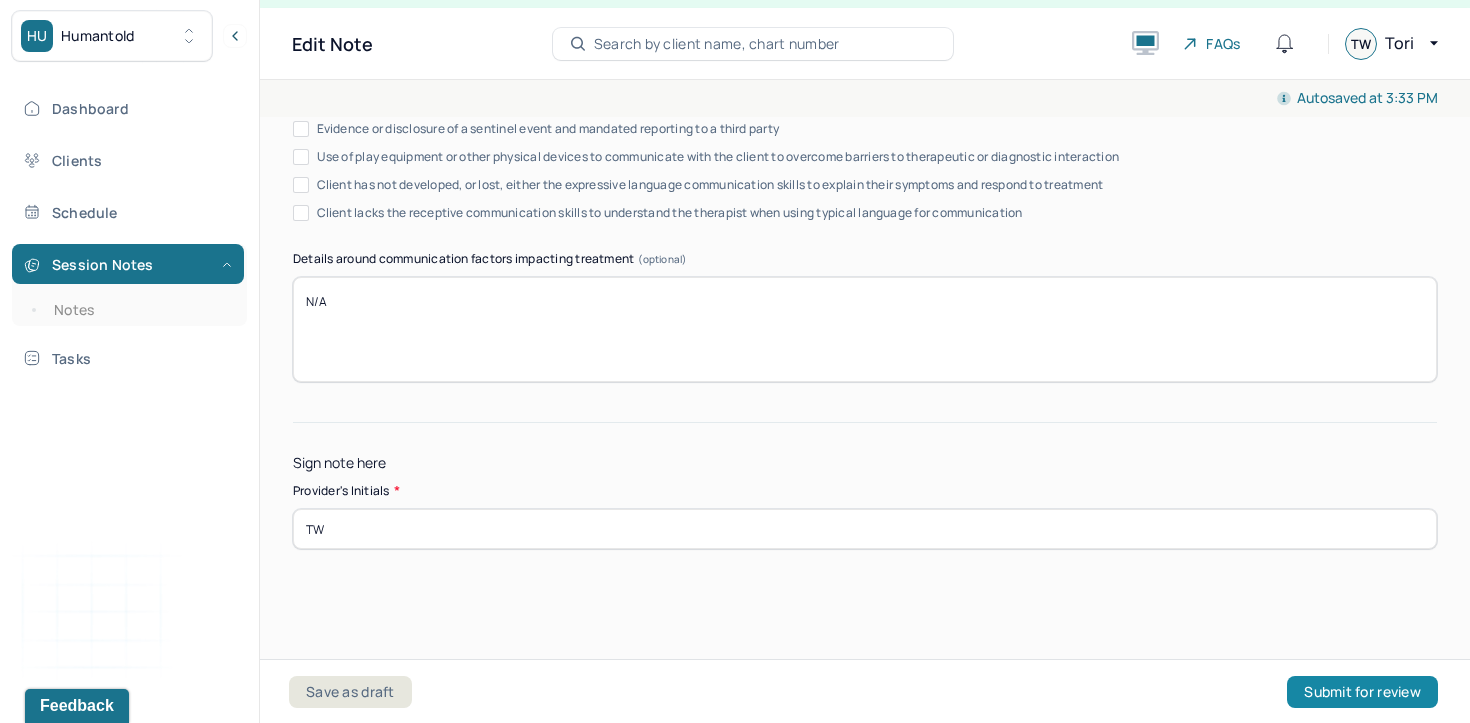 type on "The client was nonverbal and tearful for most of the session. When the client communicated, her tone was one of frustration and confusion." 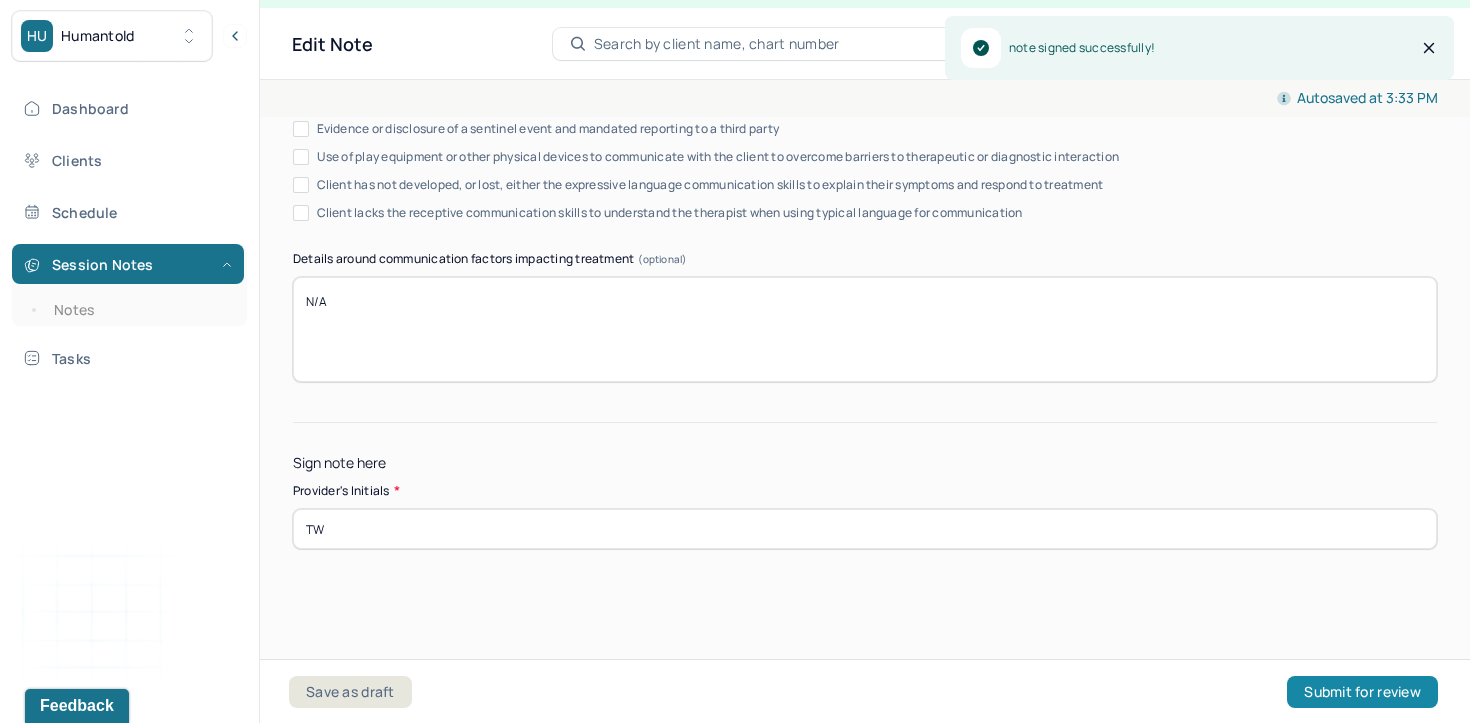 scroll, scrollTop: 0, scrollLeft: 0, axis: both 